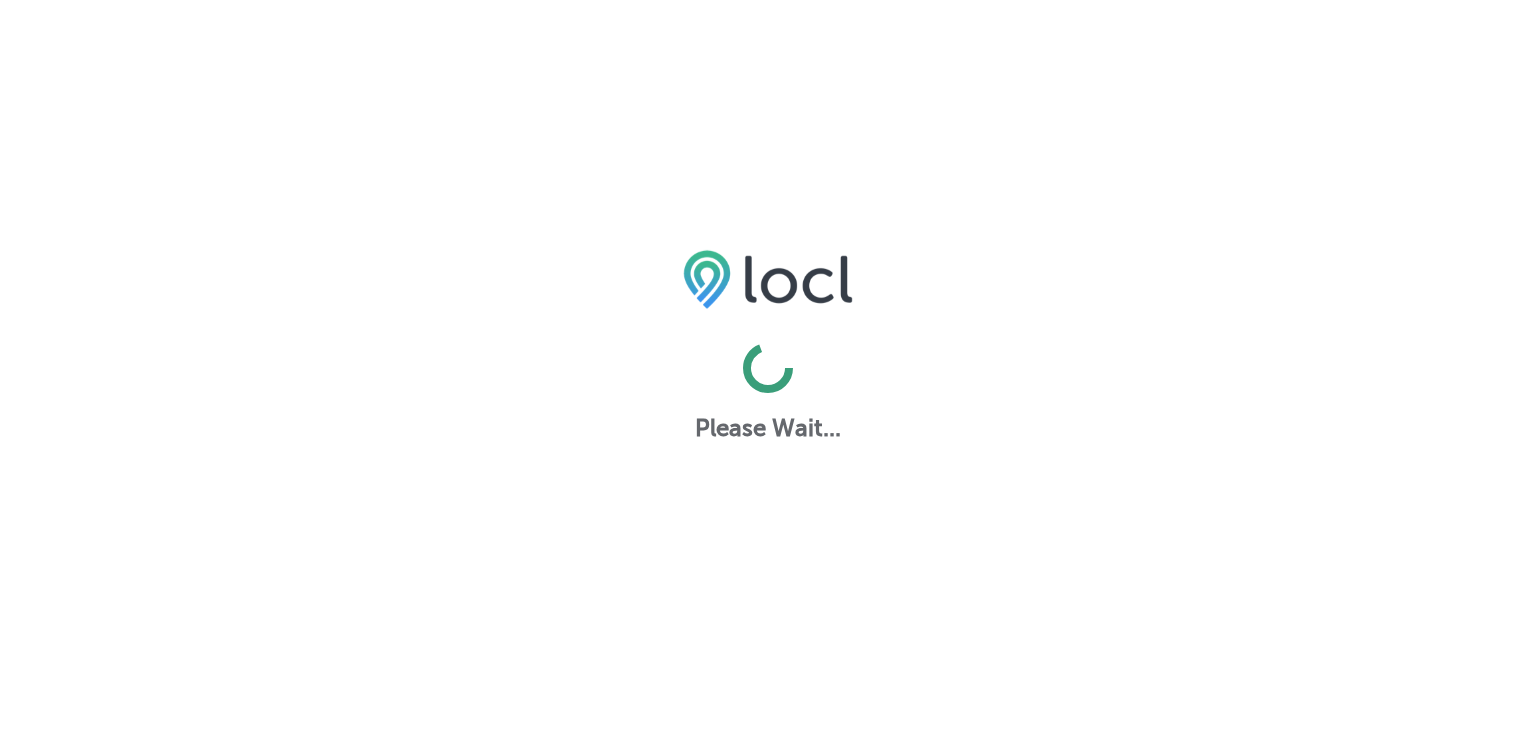scroll, scrollTop: 0, scrollLeft: 0, axis: both 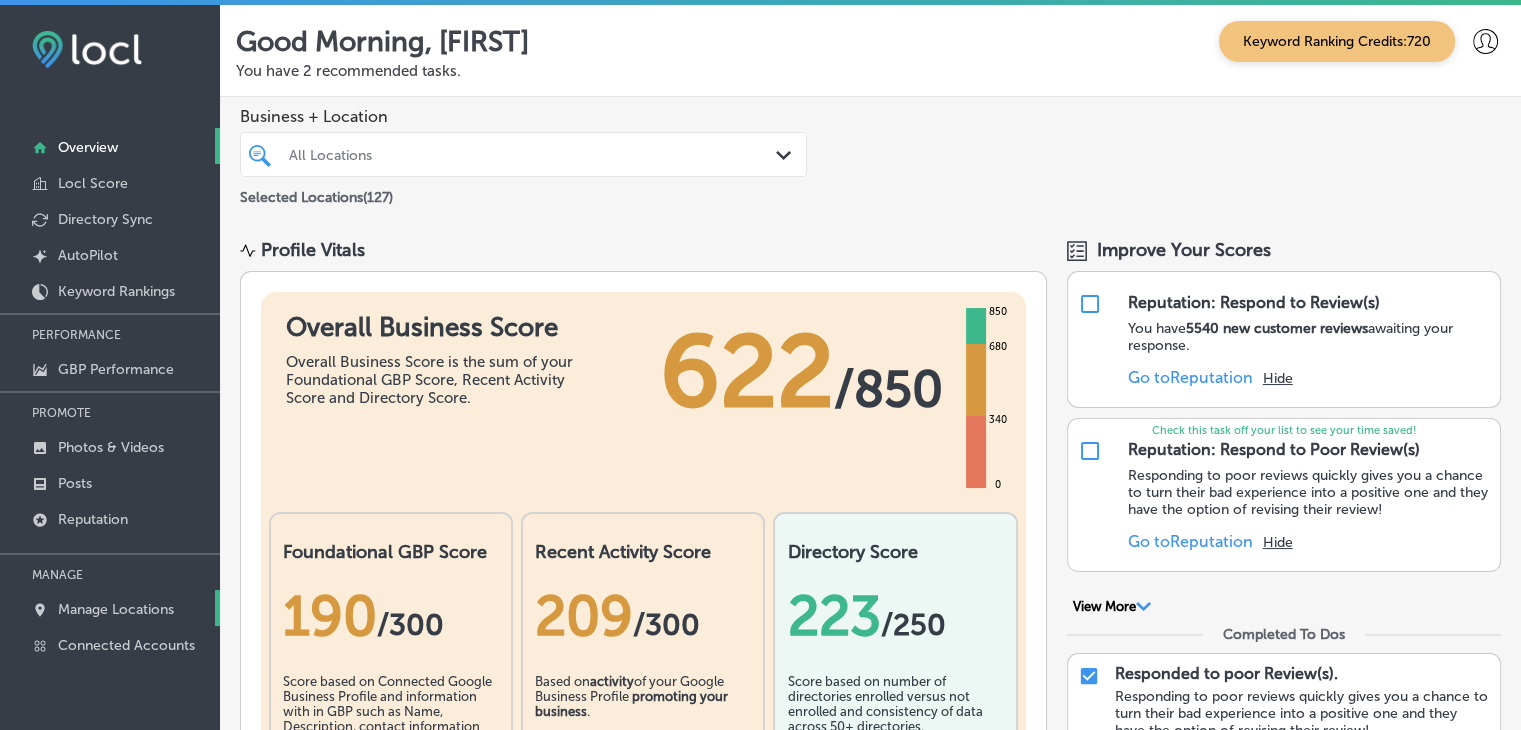 click on "Manage Locations" at bounding box center [116, 609] 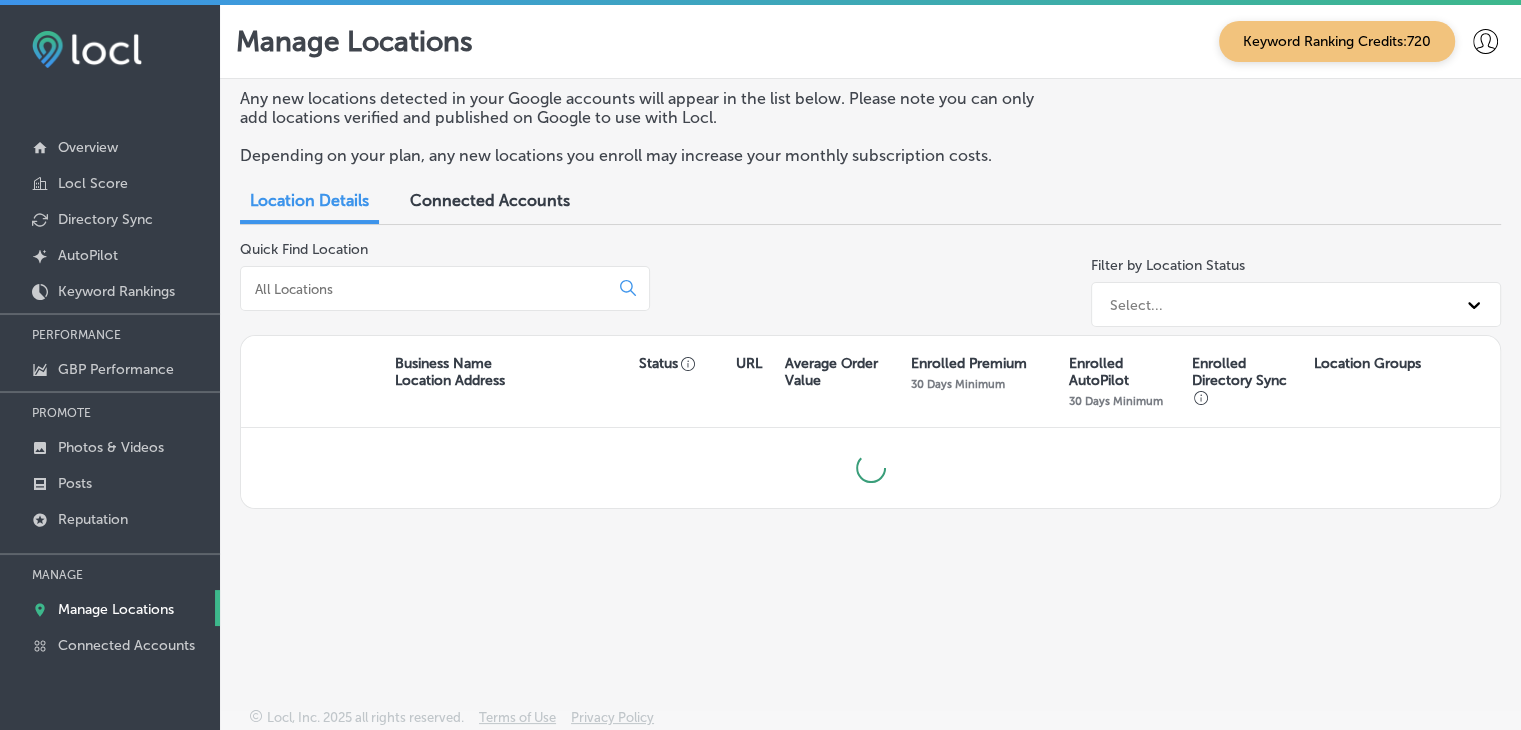 click at bounding box center (428, 289) 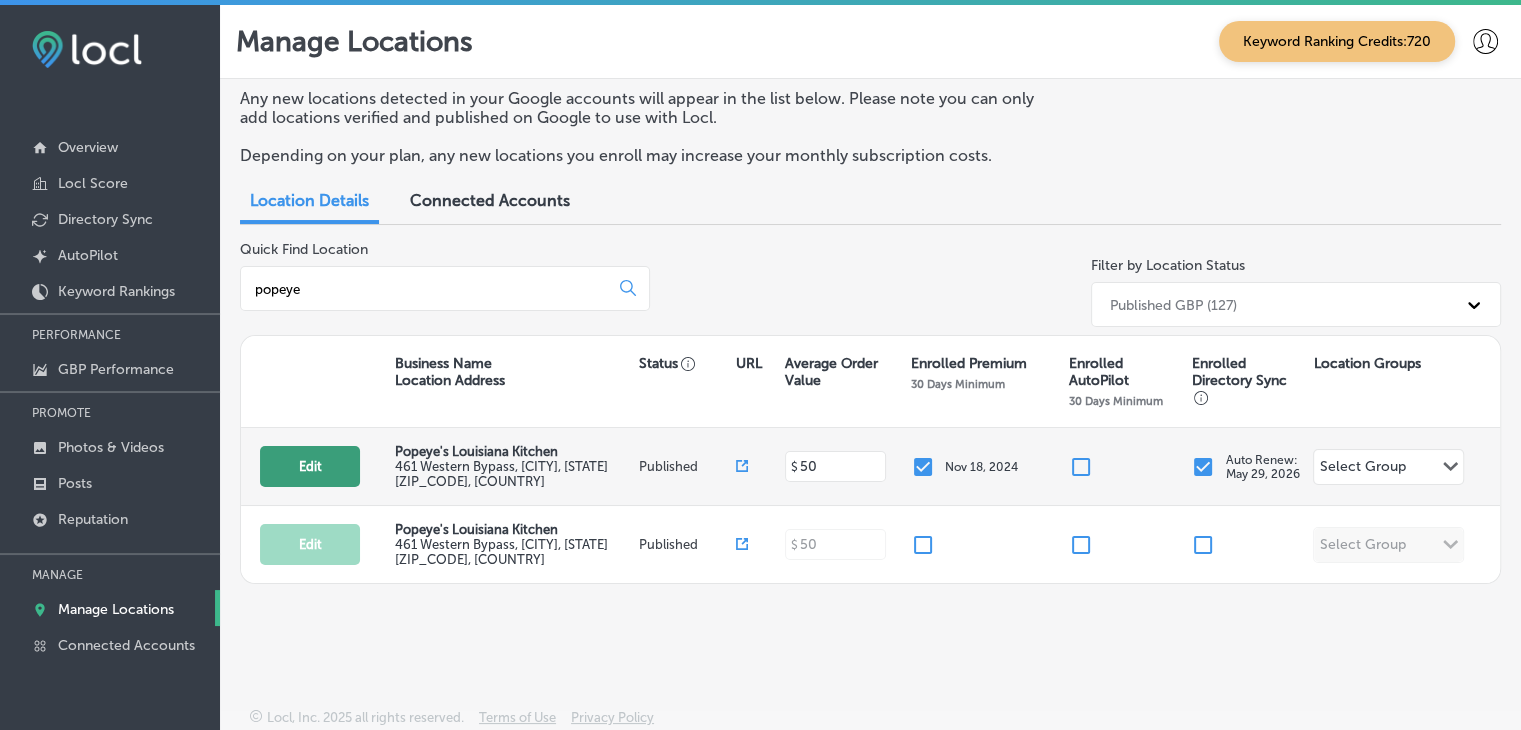 type on "popeye" 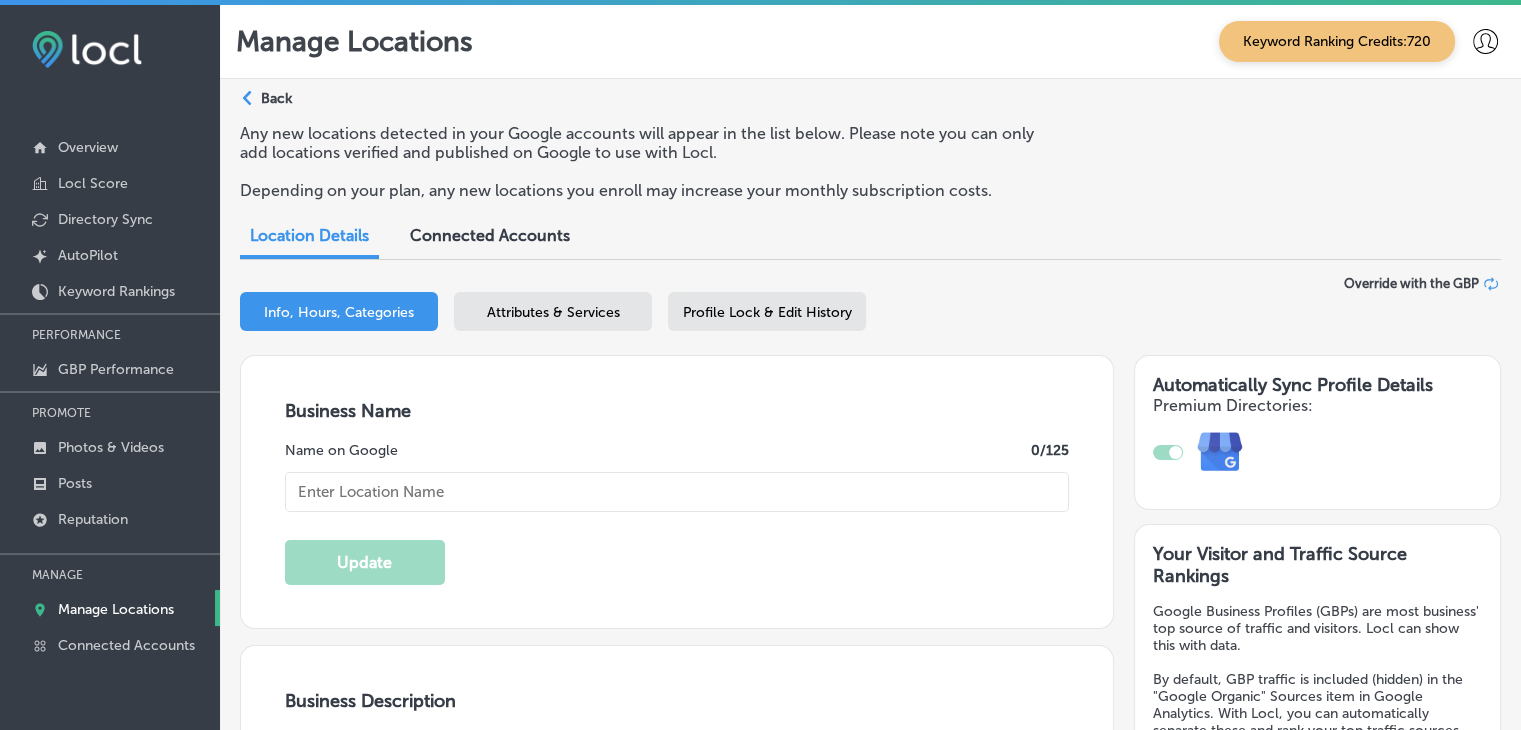 type on "Popeye's Louisiana Kitchen" 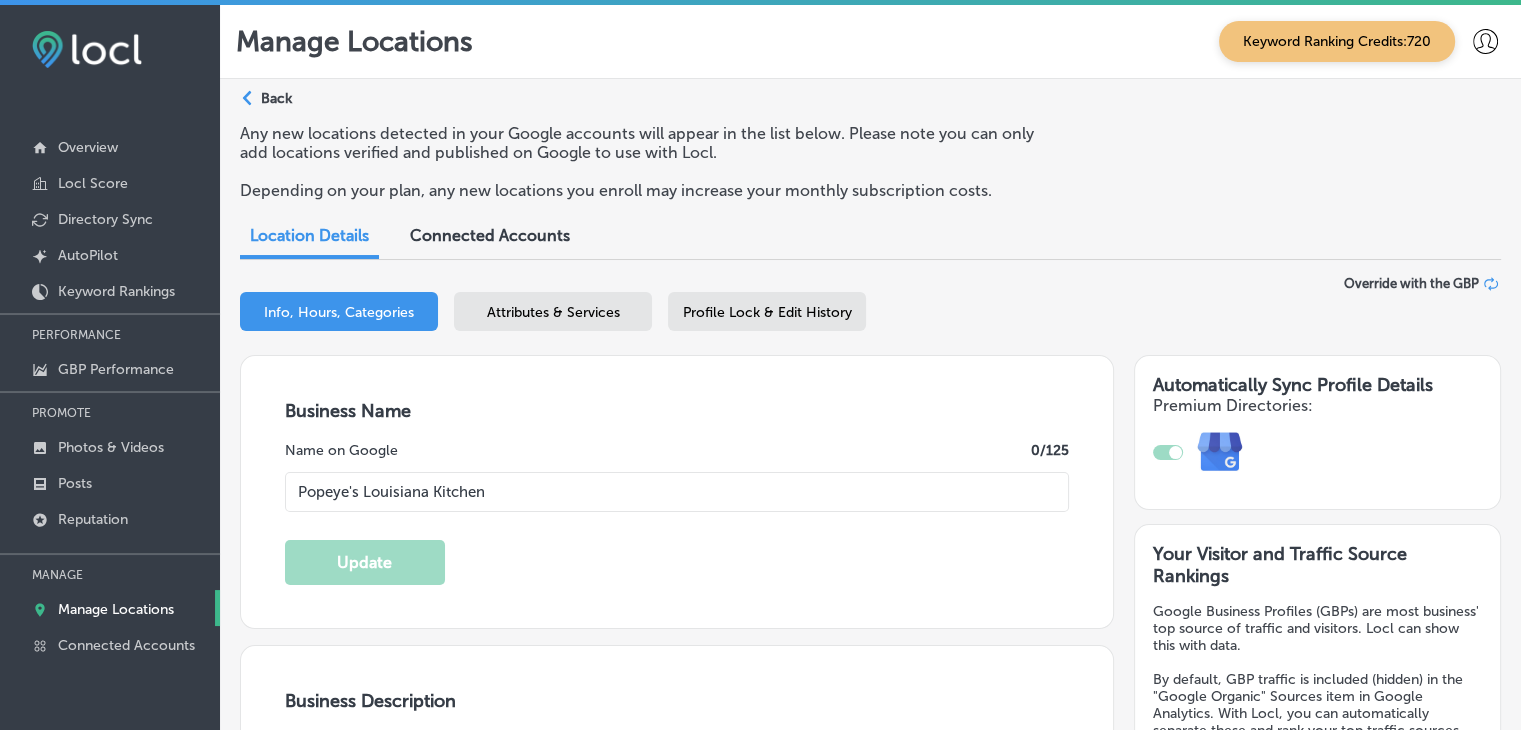 type on "461 Western Bypass" 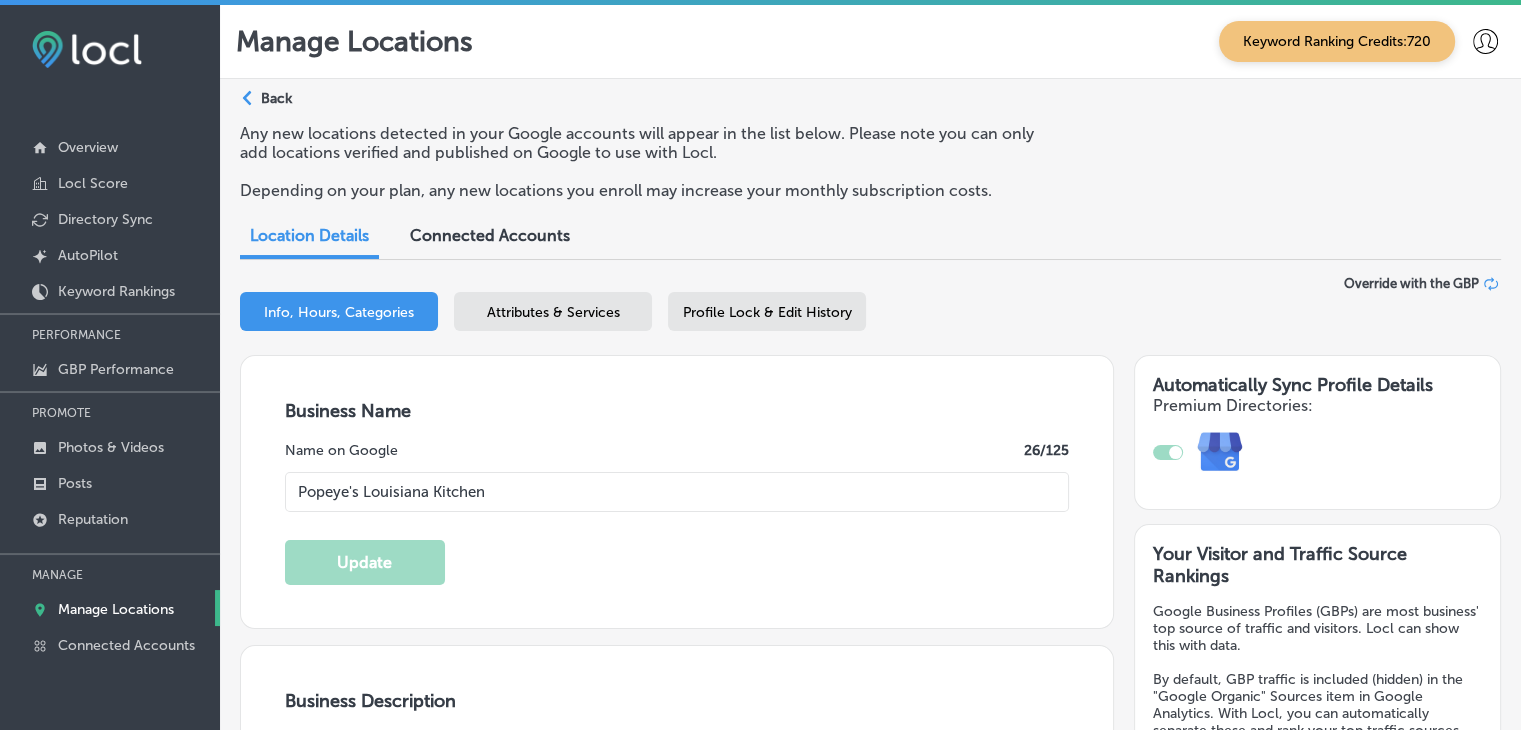 checkbox on "true" 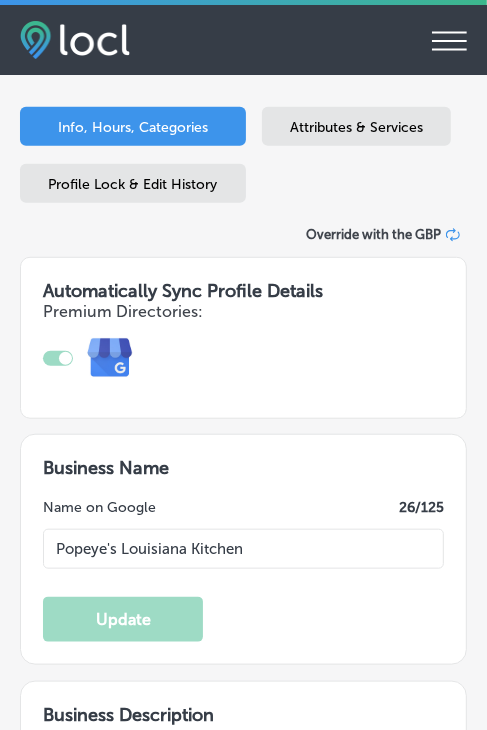 type on "461 Western Bypass" 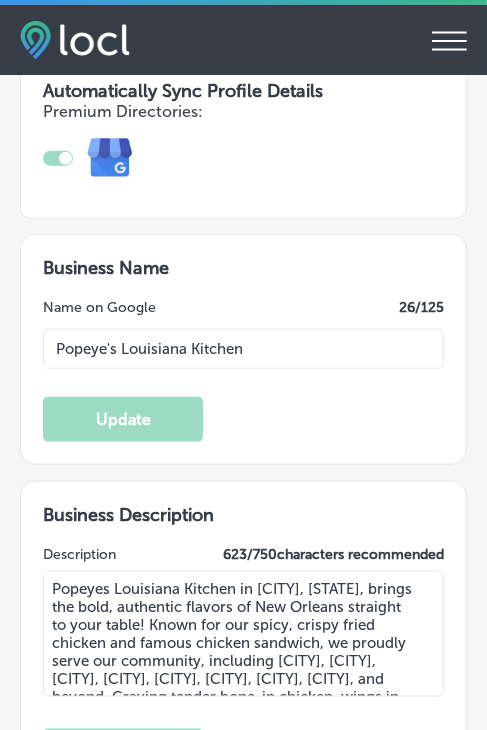 type on "https://www.popeyes.com/store-locator/store/restaurant_237660" 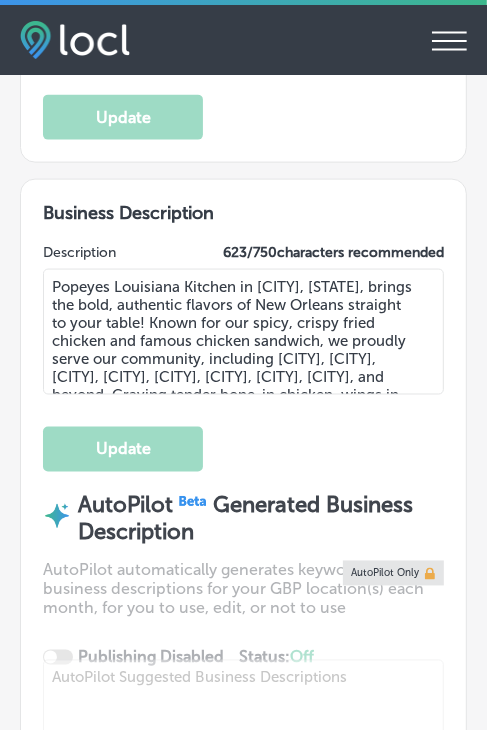 checkbox on "true" 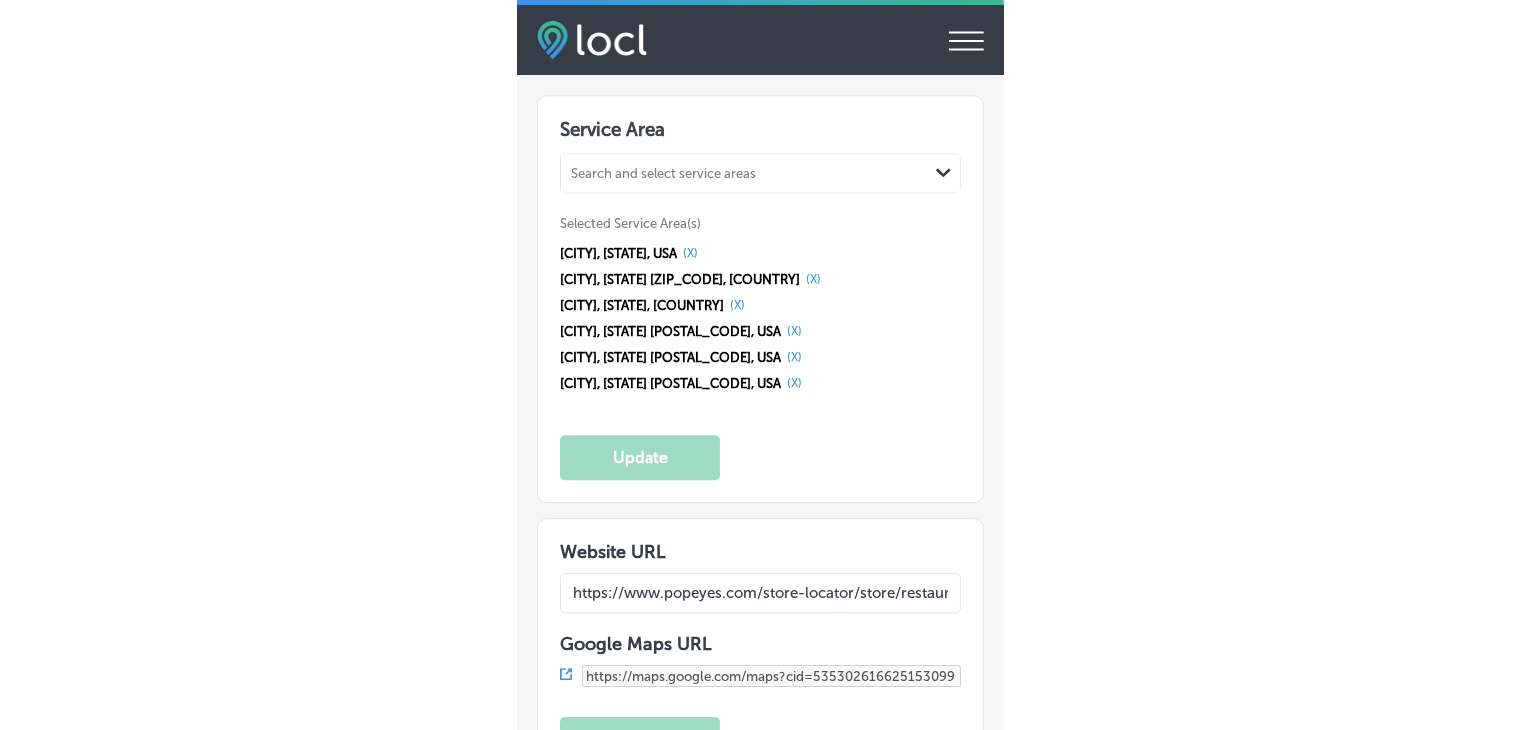 scroll, scrollTop: 3900, scrollLeft: 0, axis: vertical 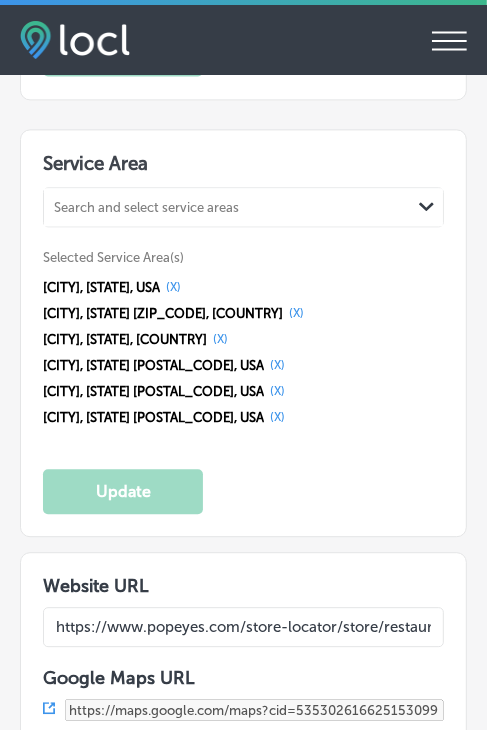 select on "US" 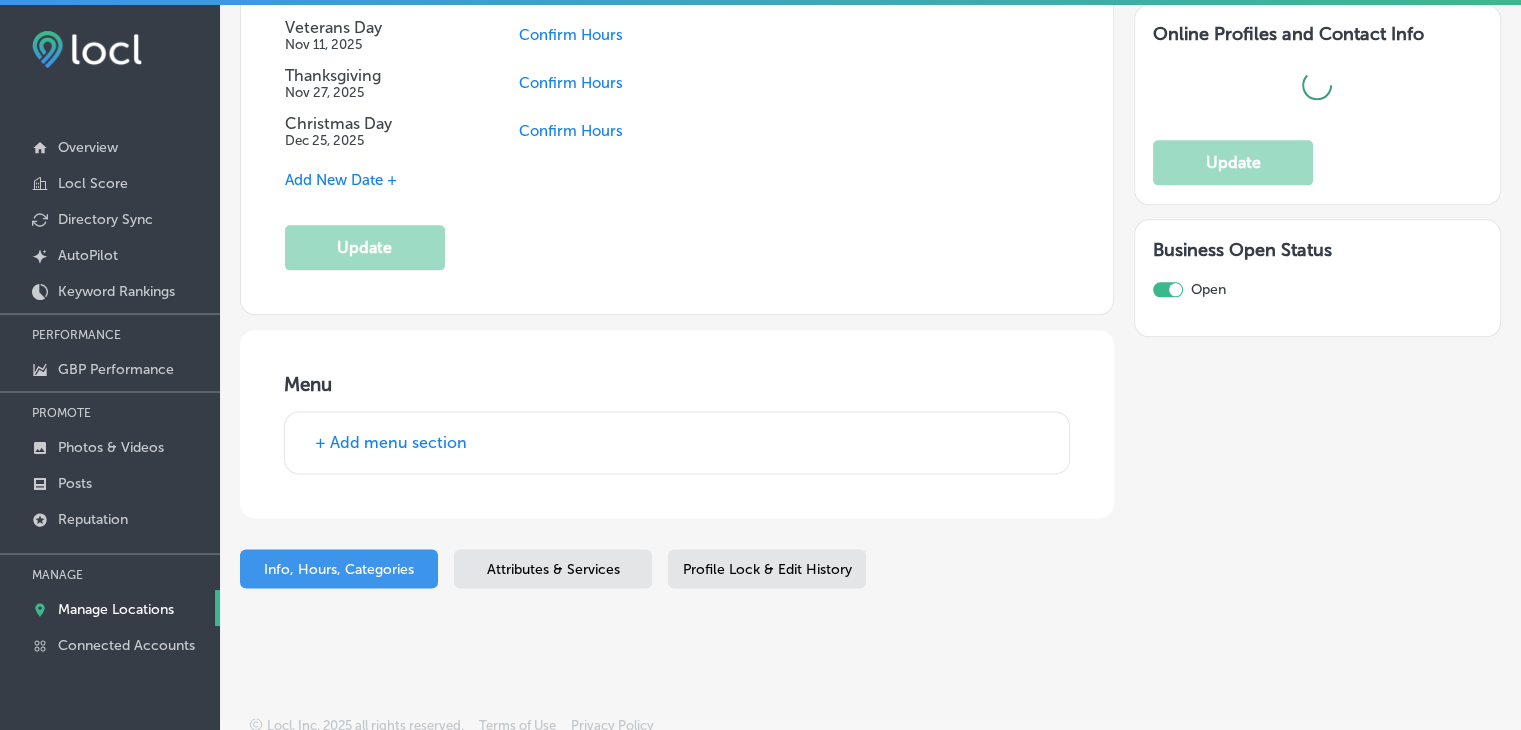 type on "461 Western Bypass" 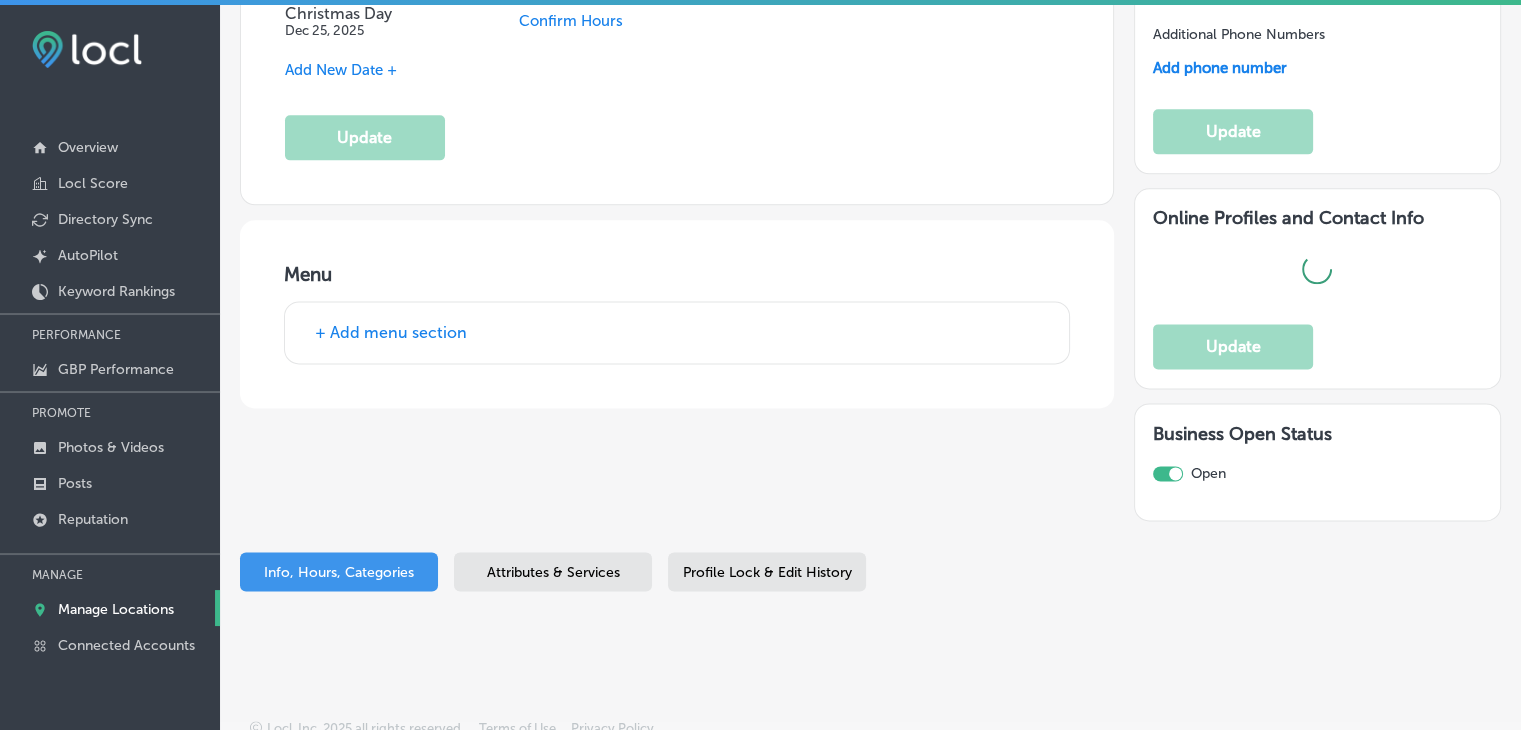type on "https://www.popeyes.com/store-locator/store/restaurant_237660" 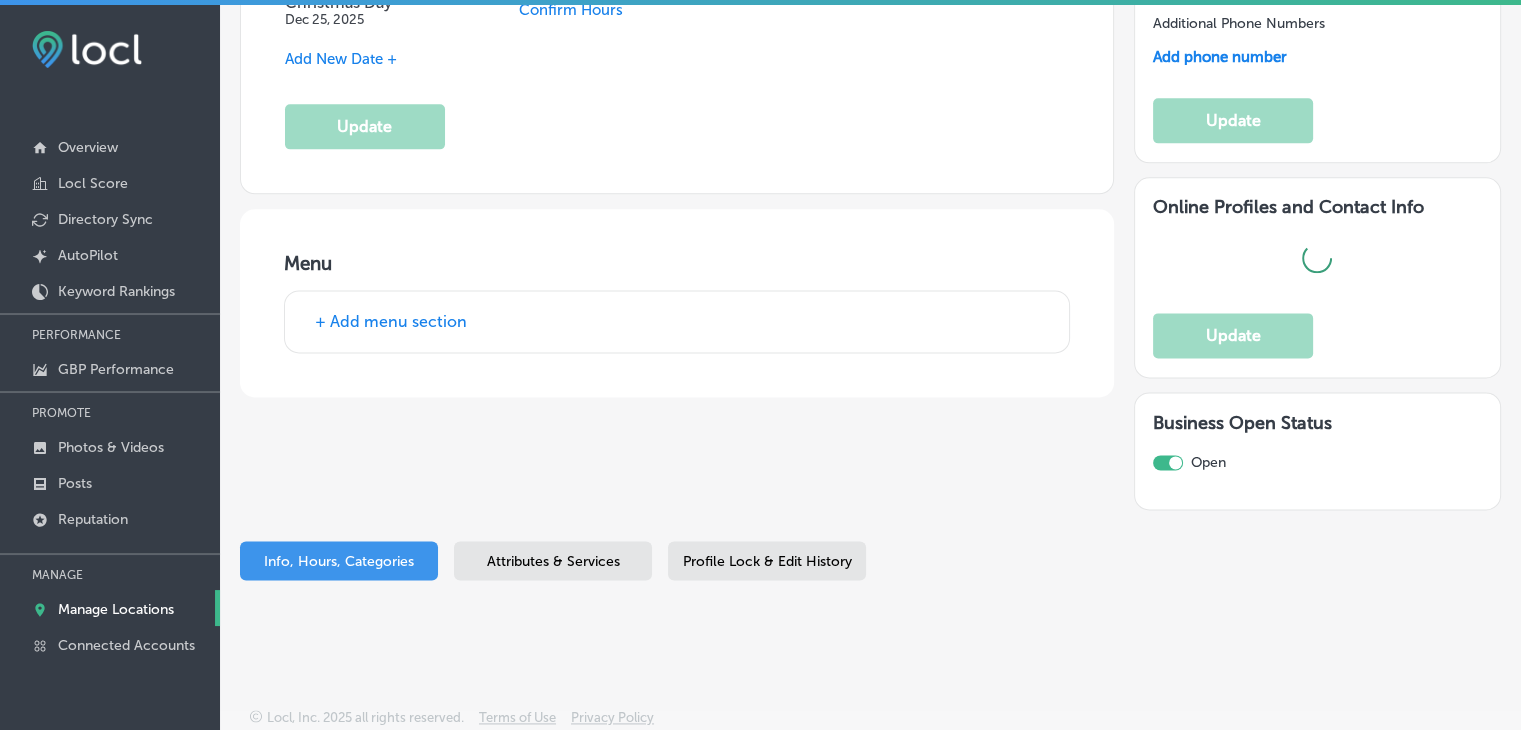 checkbox on "true" 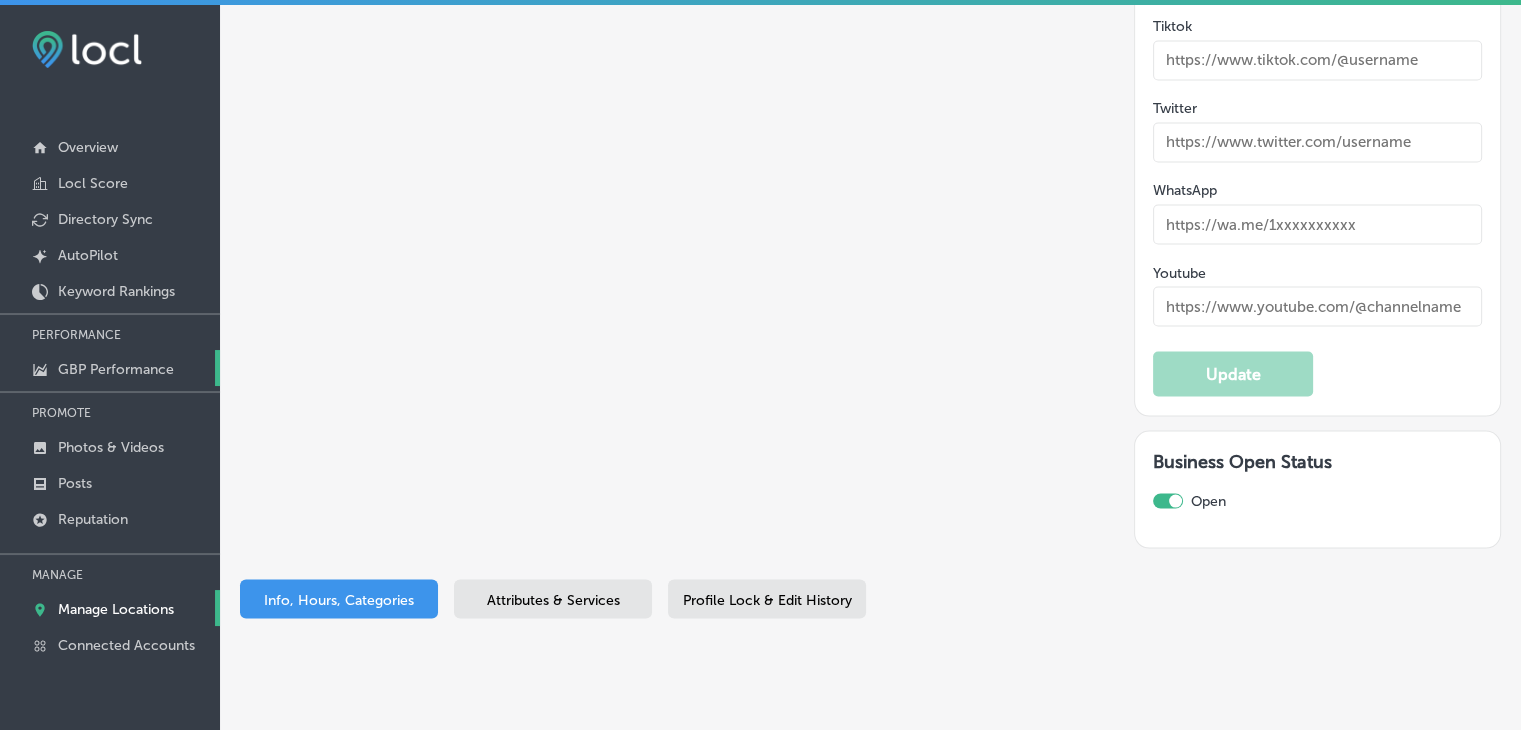 click on "GBP Performance" at bounding box center (110, 368) 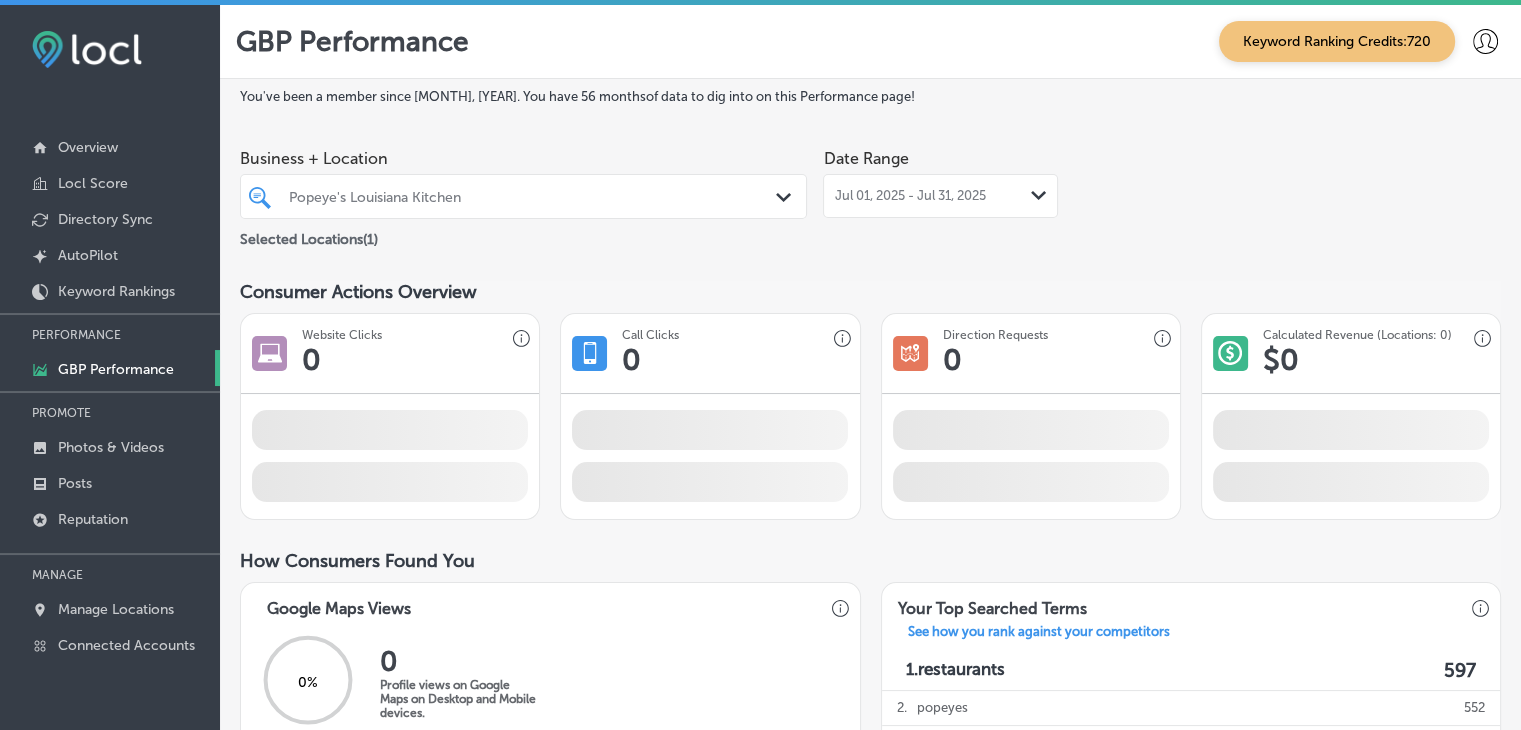 click on "Jul 01, 2025 - Jul 31, 2025" at bounding box center [909, 196] 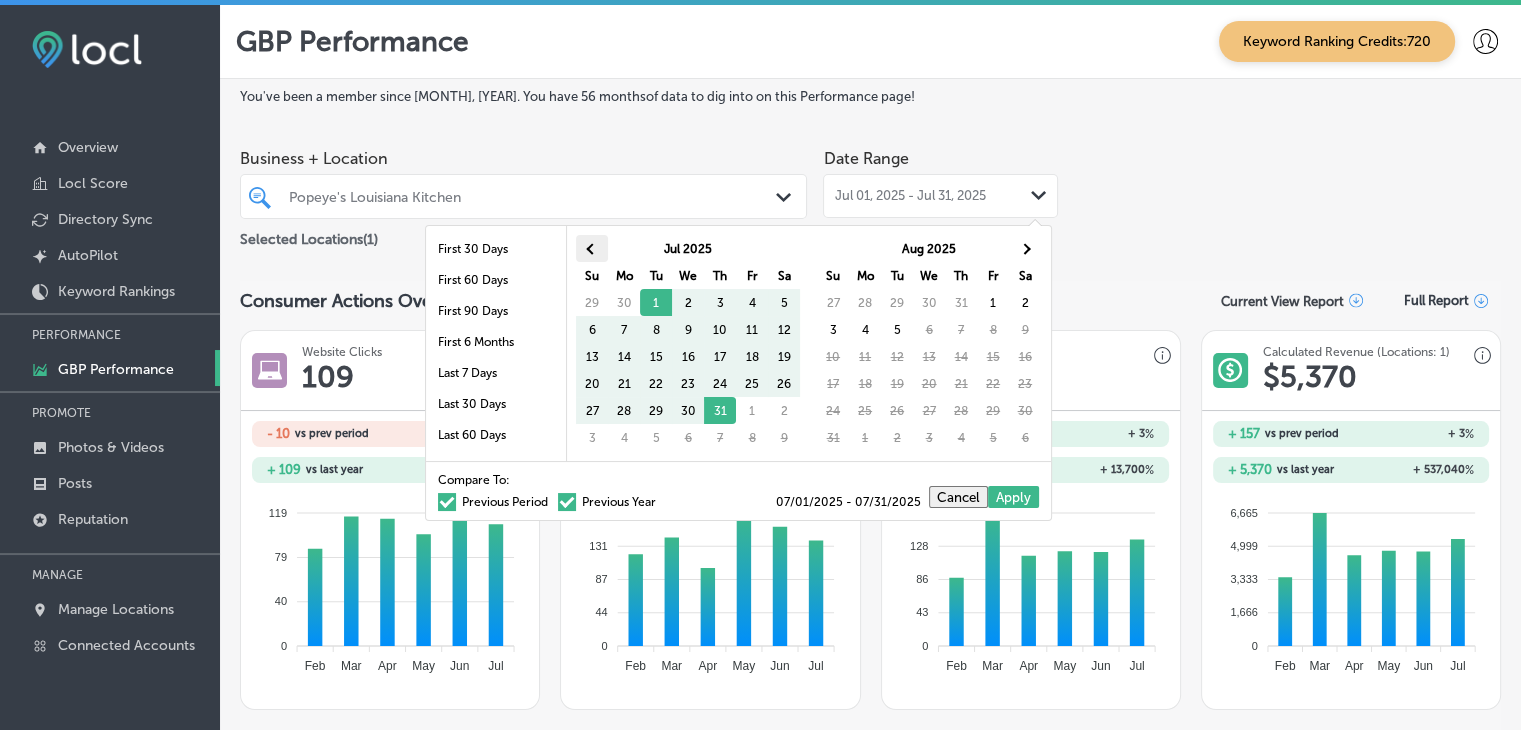 click at bounding box center (592, 248) 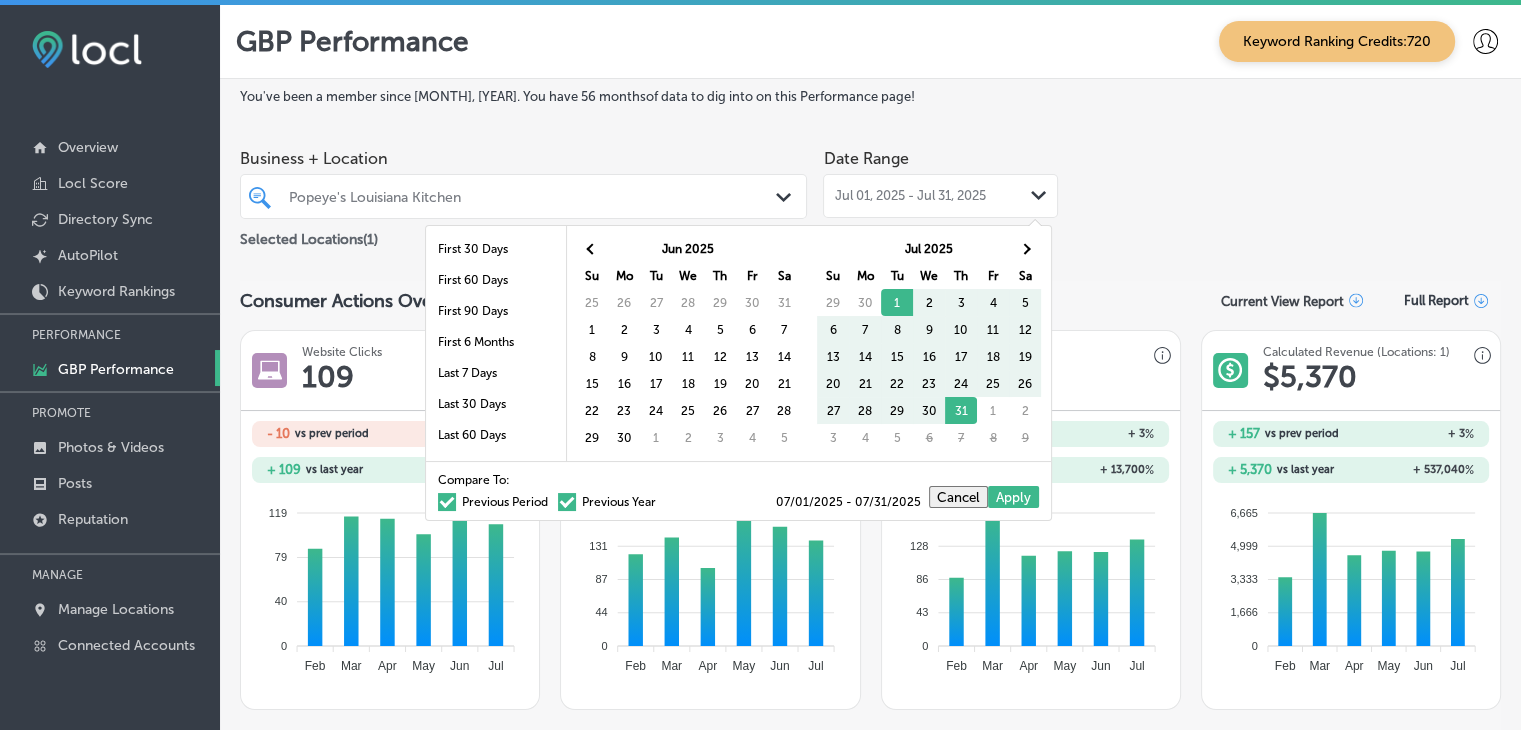 click at bounding box center [592, 248] 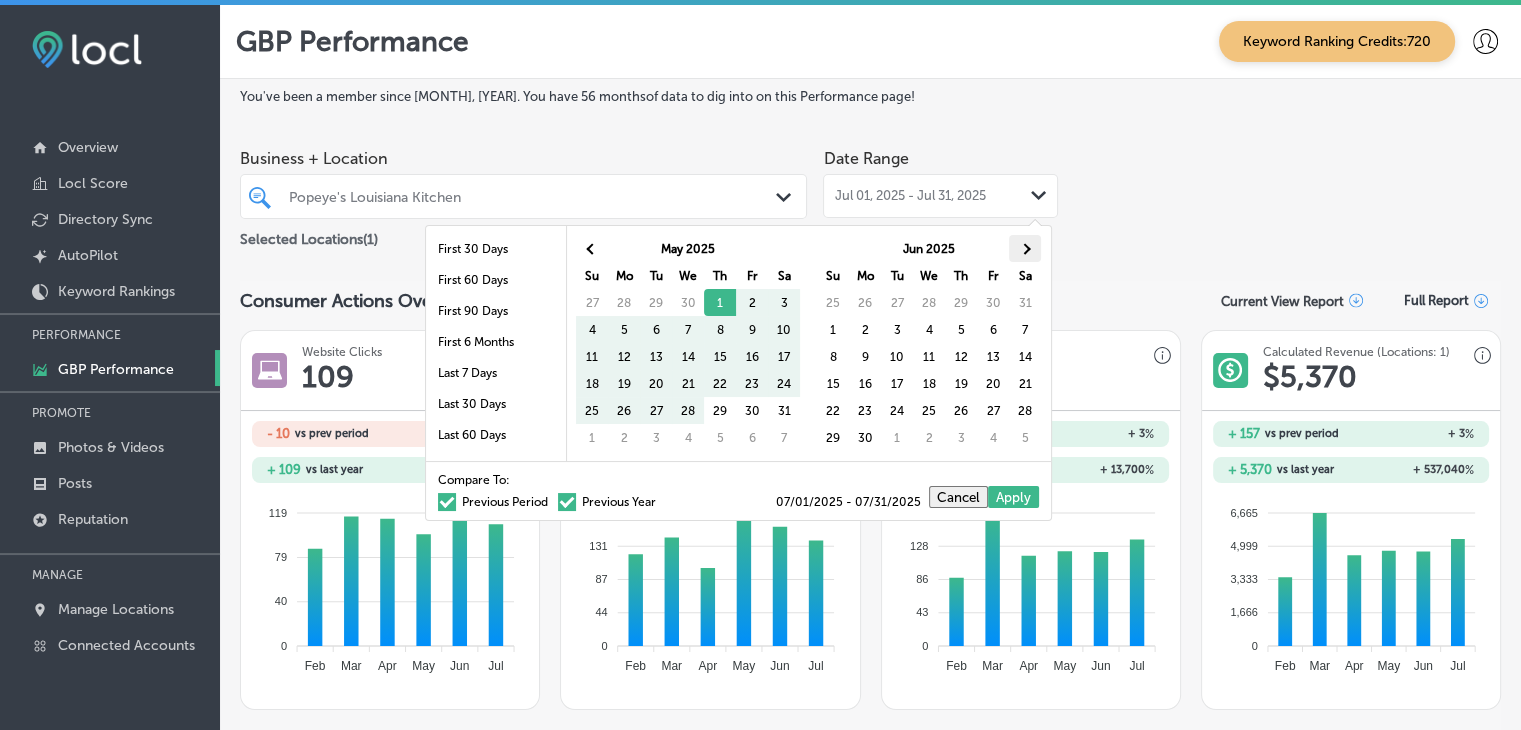 click at bounding box center [1024, 248] 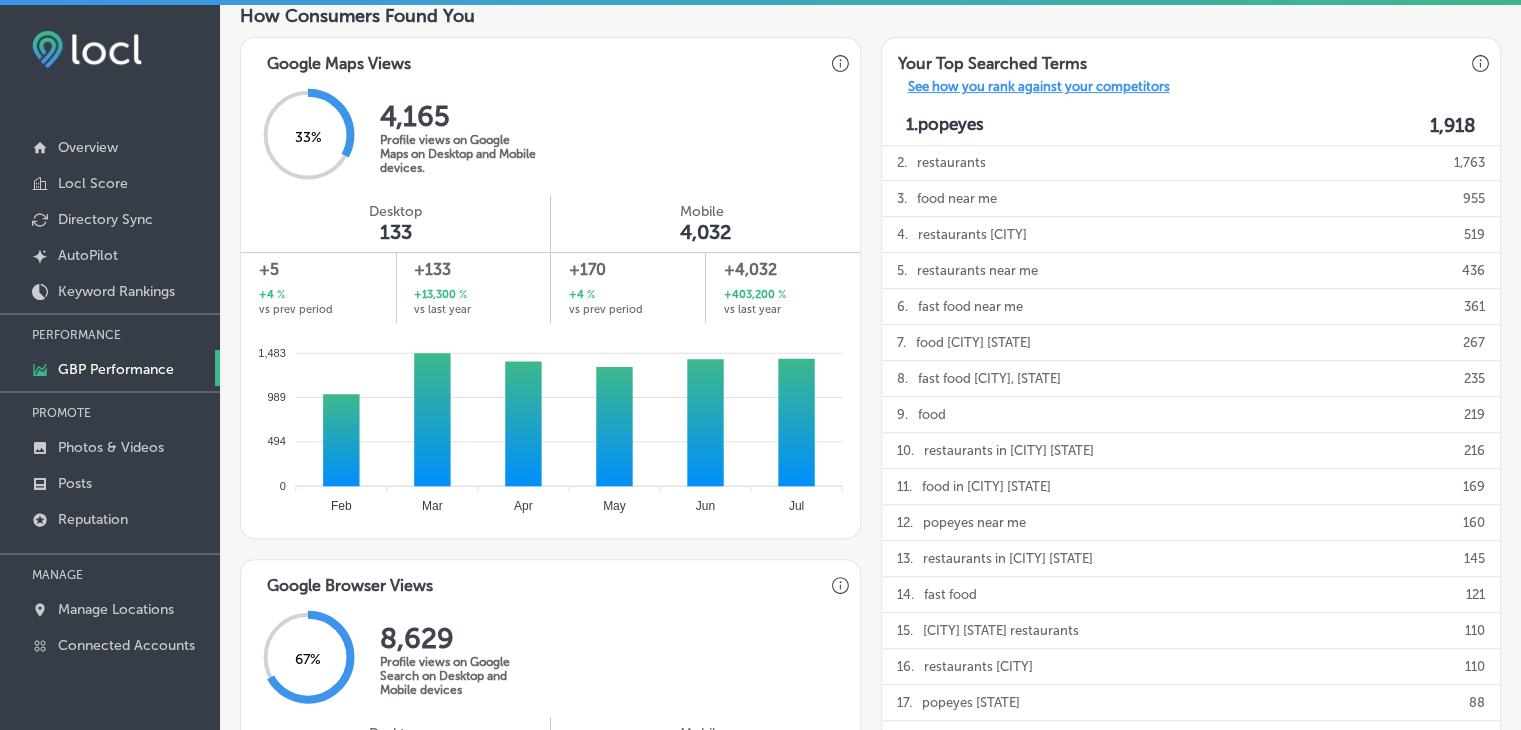 scroll, scrollTop: 1000, scrollLeft: 0, axis: vertical 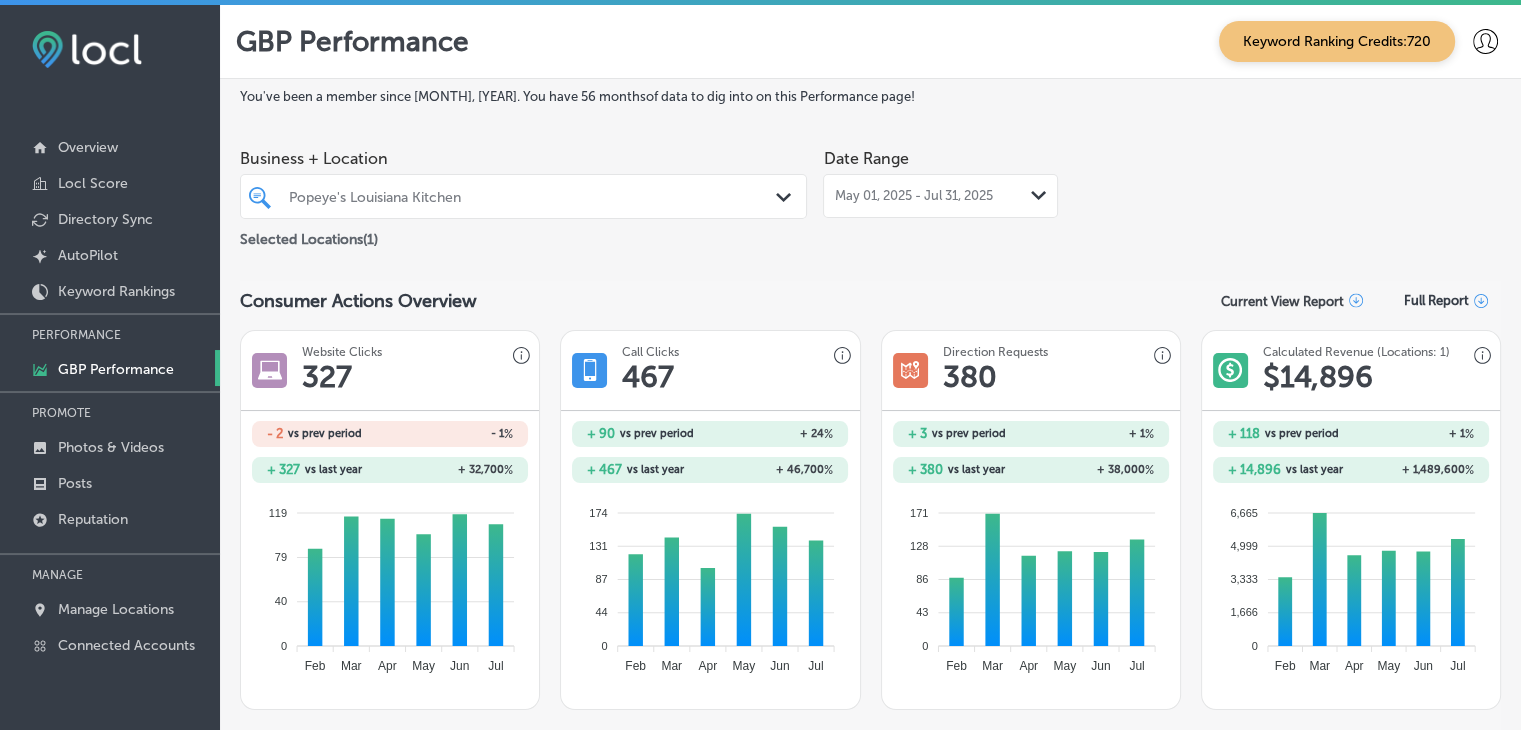 click on "[DATE] - [DATE]
Path
Created with Sketch." at bounding box center [940, 196] 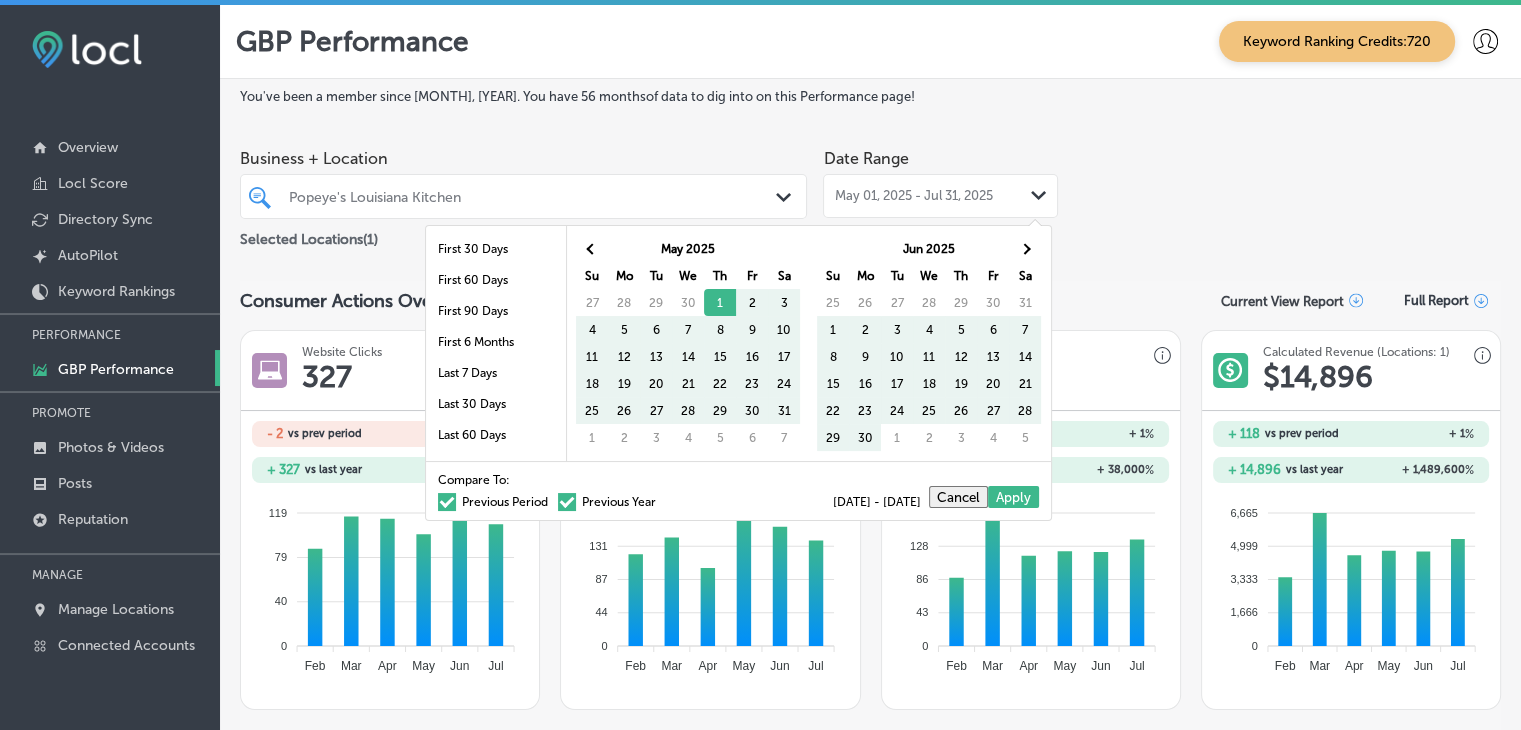 click on "Previous Period" at bounding box center [493, 502] 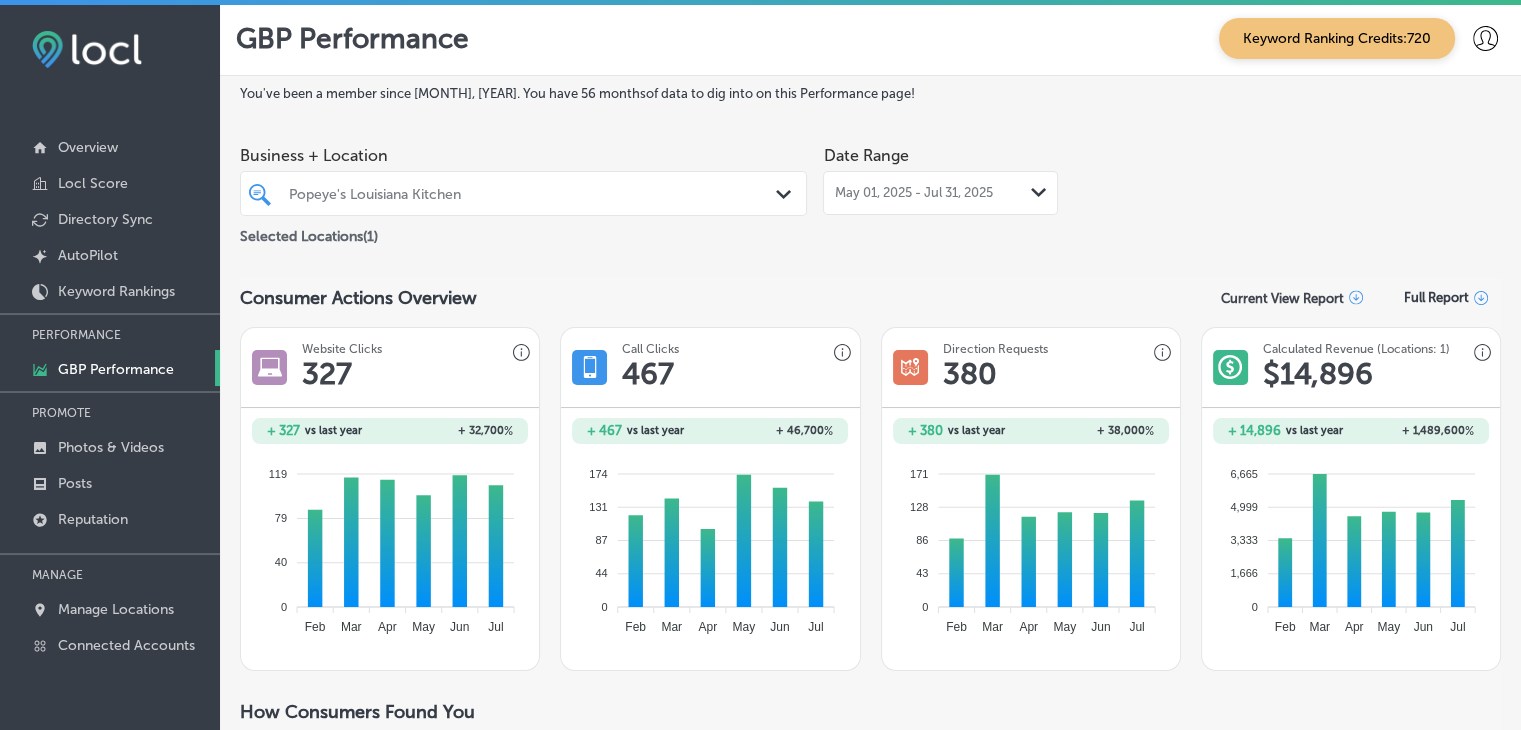 scroll, scrollTop: 0, scrollLeft: 0, axis: both 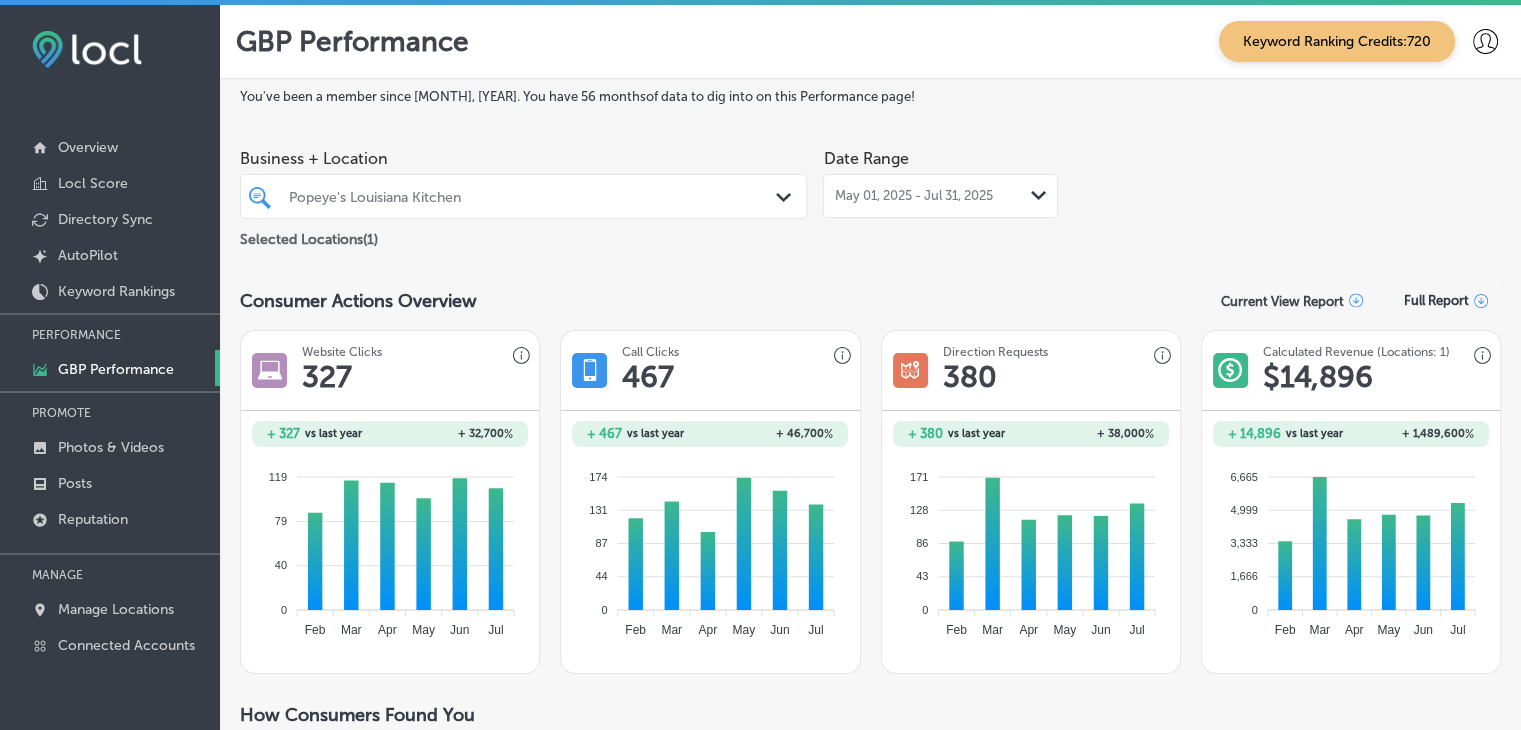click on "Selected Locations  ( 1 )" at bounding box center (523, 235) 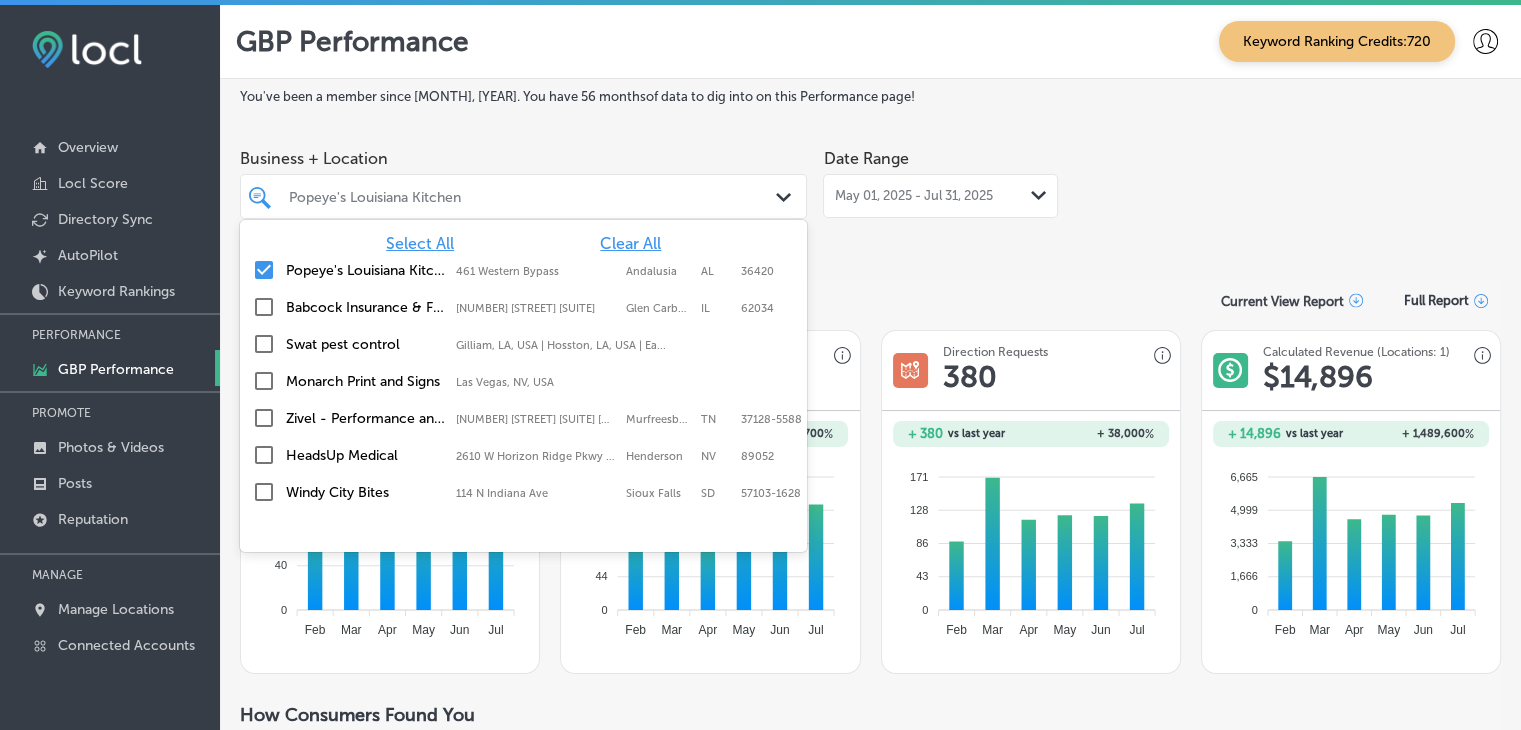 click on "[BRAND] [BUSINESS_NAME] [NUMBER] [STREET], [CITY], [STATE], [ZIP_CODE] [NUMBER] [STREET] [CITY] [STATE] [ZIP_CODE] [BUSINESS_NAME] [NUMBER] [STREET], [CITY], [STATE], [ZIP_CODE] [NUMBER] [STREET] [CITY] [STATE] [ZIP_CODE] [BUSINESS_NAME] [CITY], [STATE], [COUNTRY] | [CITY], [STATE], [COUNTRY] ... [BUSINESS_NAME] [NUMBER] [STREET] [SUITE], [CITY], [STATE], [ZIP_CODE] [NUMBER] [STREET] [SUITE] [CITY] [STATE] [ZIP_CODE] [BUSINESS_NAME] [NUMBER] [STREET] [SUITE], [CITY], [STATE], [ZIP_CODE] [NUMBER] [STREET] [SUITE] [CITY] [STATE] [ZIP_CODE] [BUSINESS_NAME] [NUMBER] [STREET], [CITY], [STATE], [ZIP_CODE] [NUMBER] [STREET] [CITY] [STATE] [ZIP_CODE] [BUSINESS_NAME] [CITY], [STATE], [COUNTRY] | [CITY], [STATE] ... [BUSINESS_NAME] [NUMBER] [STREET], [SUITE] [CITY]" at bounding box center (523, 370) 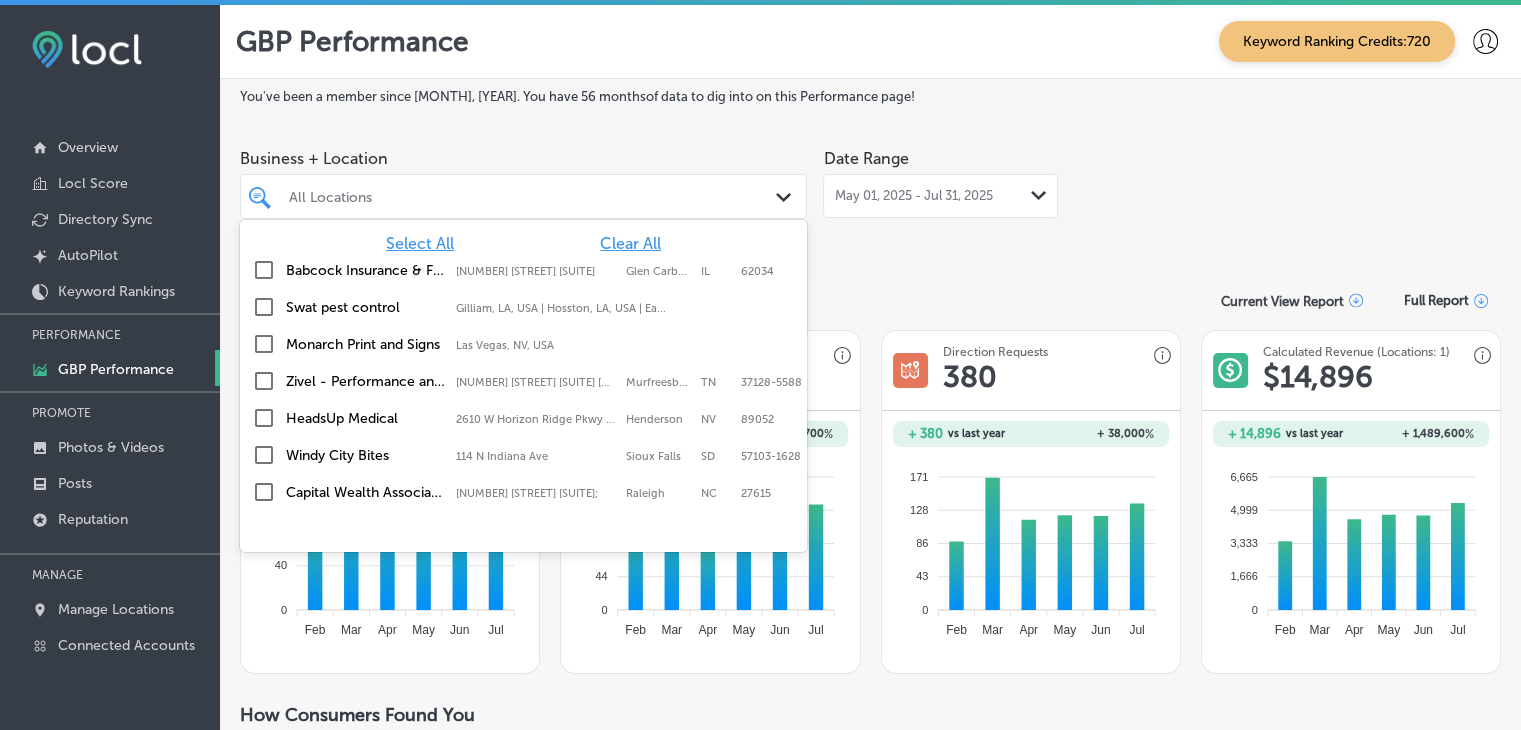 click on "Clear All" at bounding box center [630, 243] 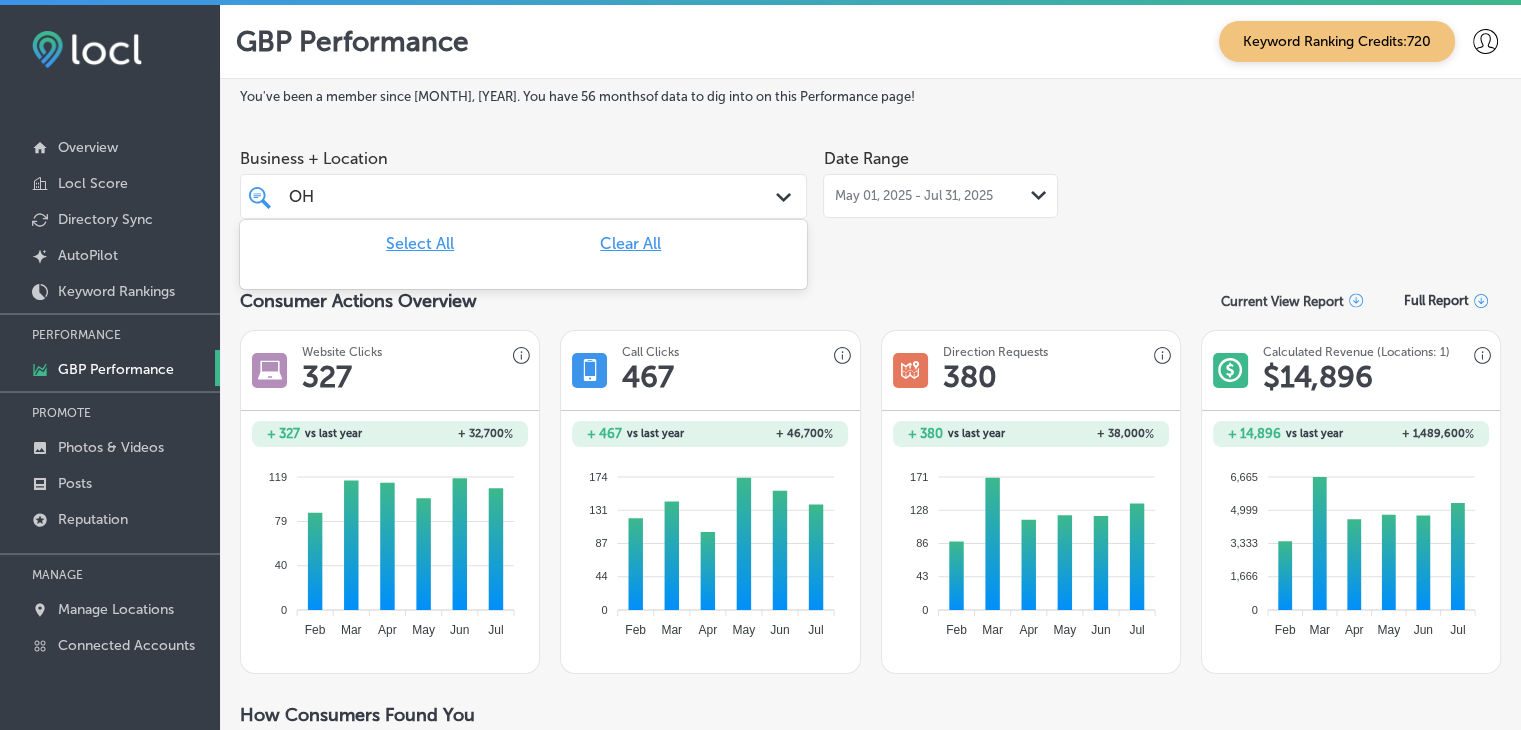 type on "O" 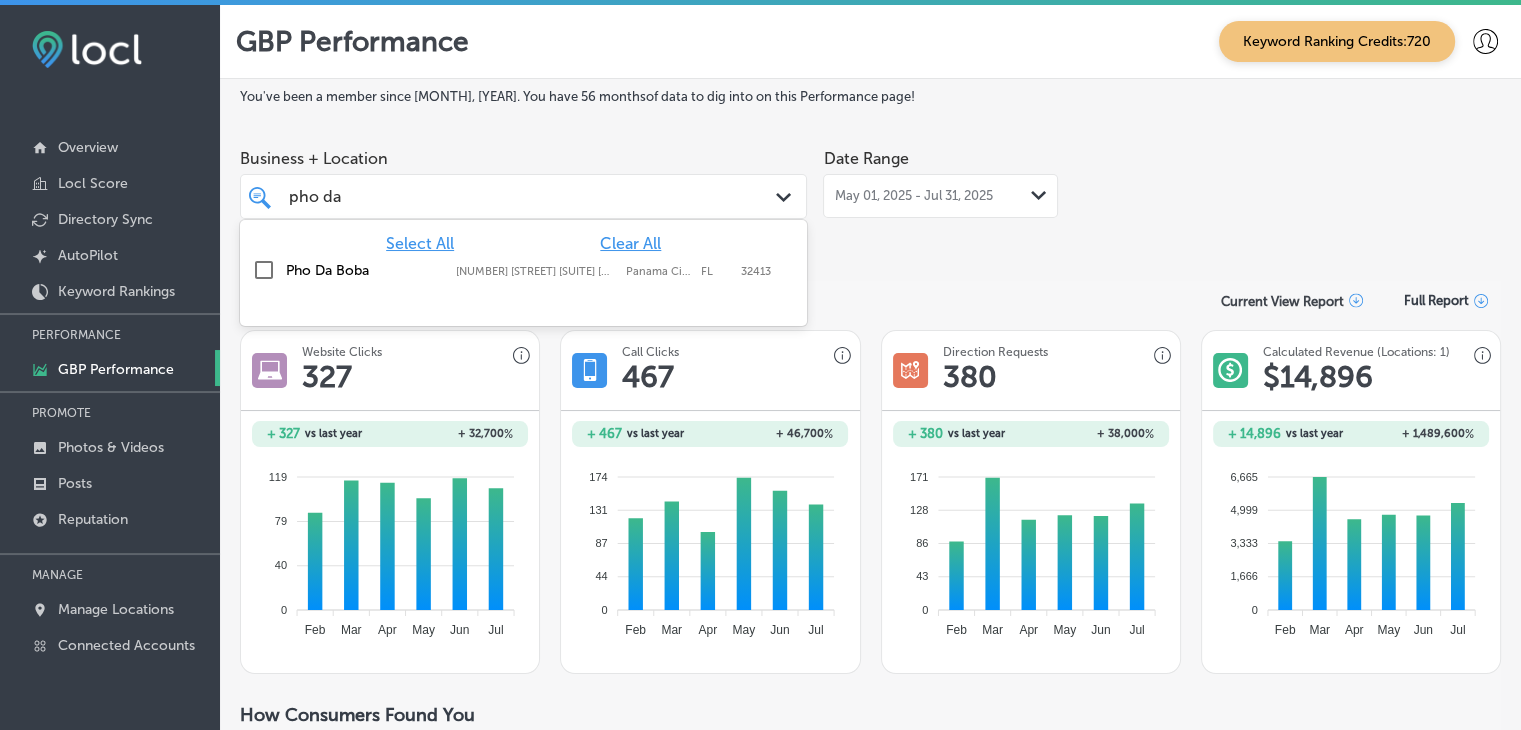 click on "Pho Da Boba [NUMBER] [STREET] [SUITE], [CITY], [STATE], [POSTAL_CODE] [NUMBER] [STREET] [SUITE] [CITY] [STATE] [POSTAL_CODE]" at bounding box center [528, 270] 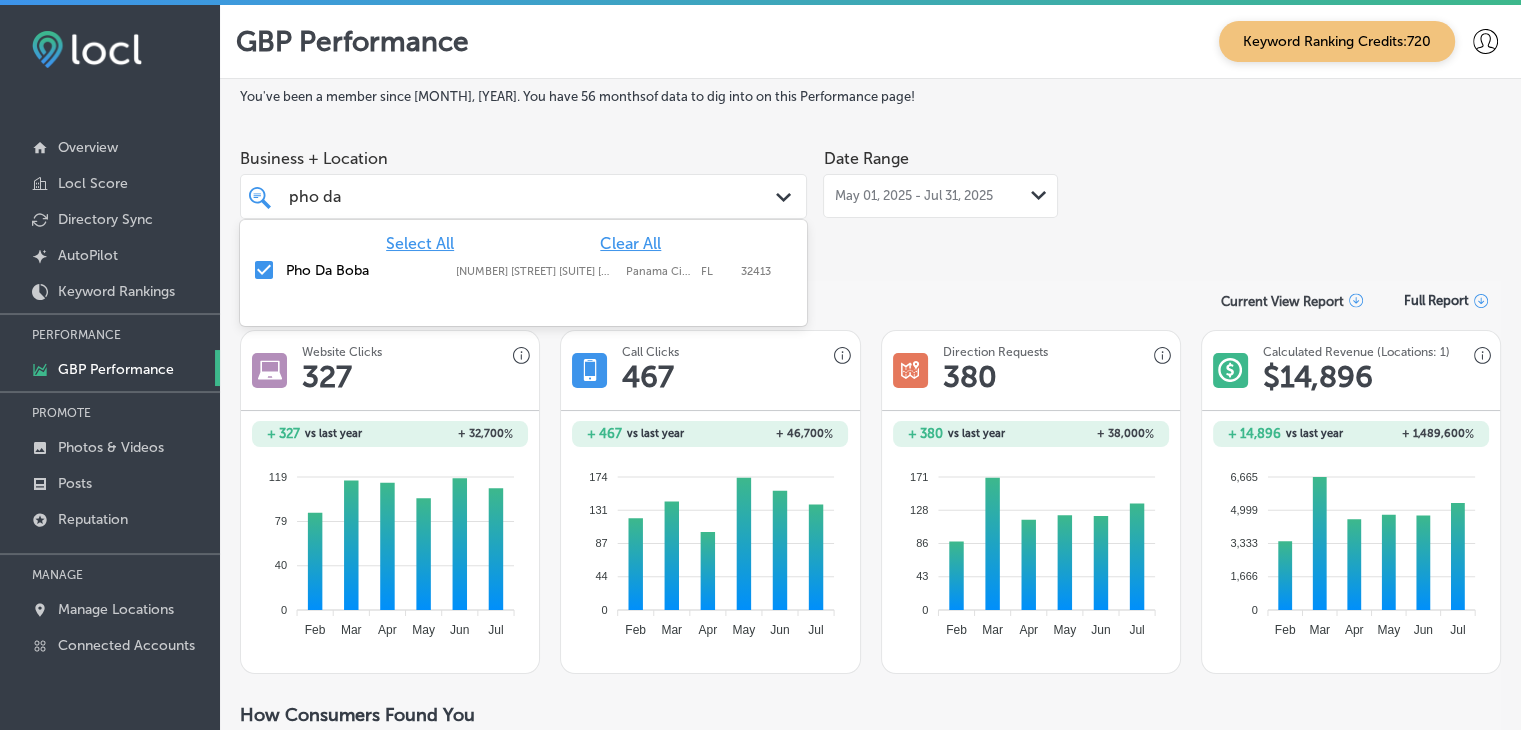 click on "[BUSINESS_NAME] [BUSINESS_NAME]" at bounding box center (500, 196) 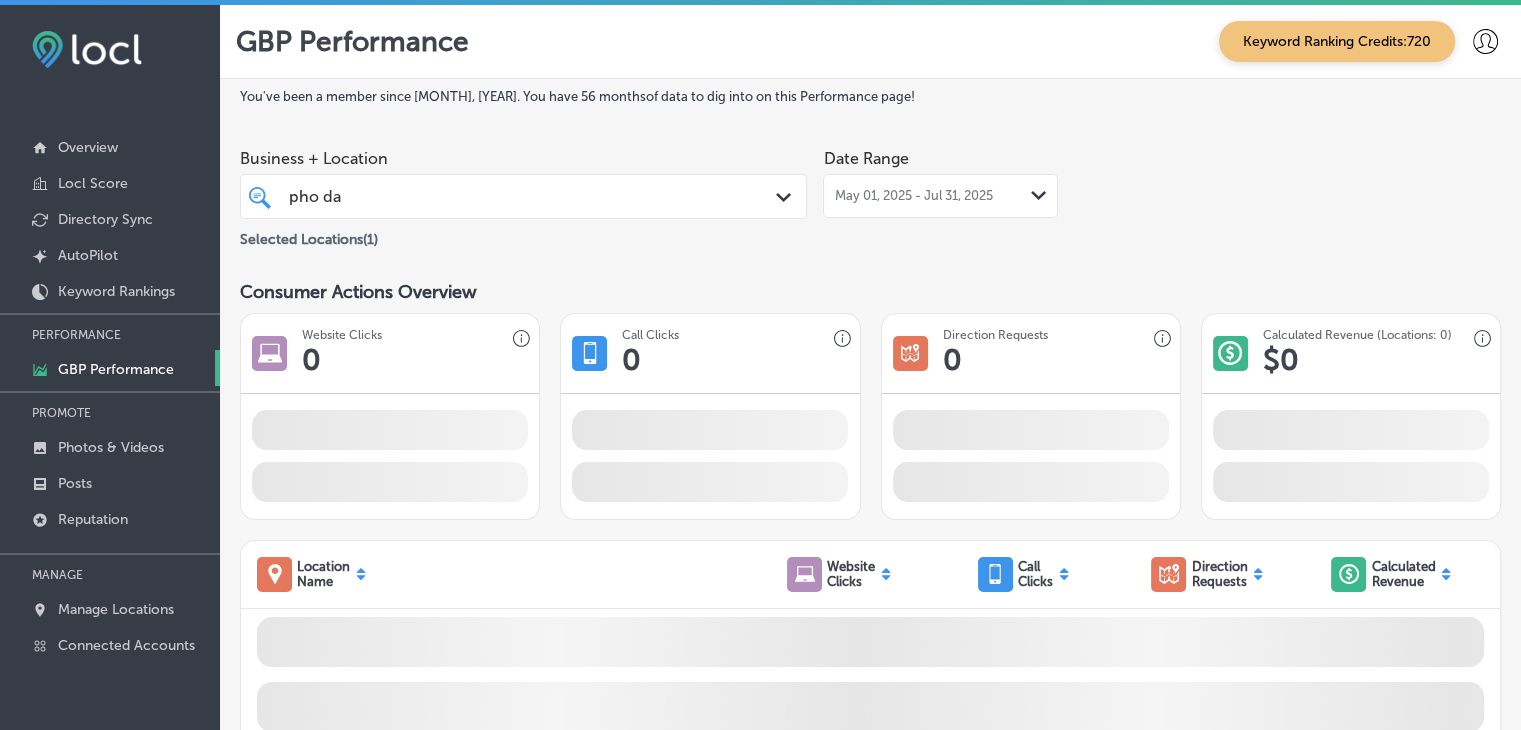 type on "pho da" 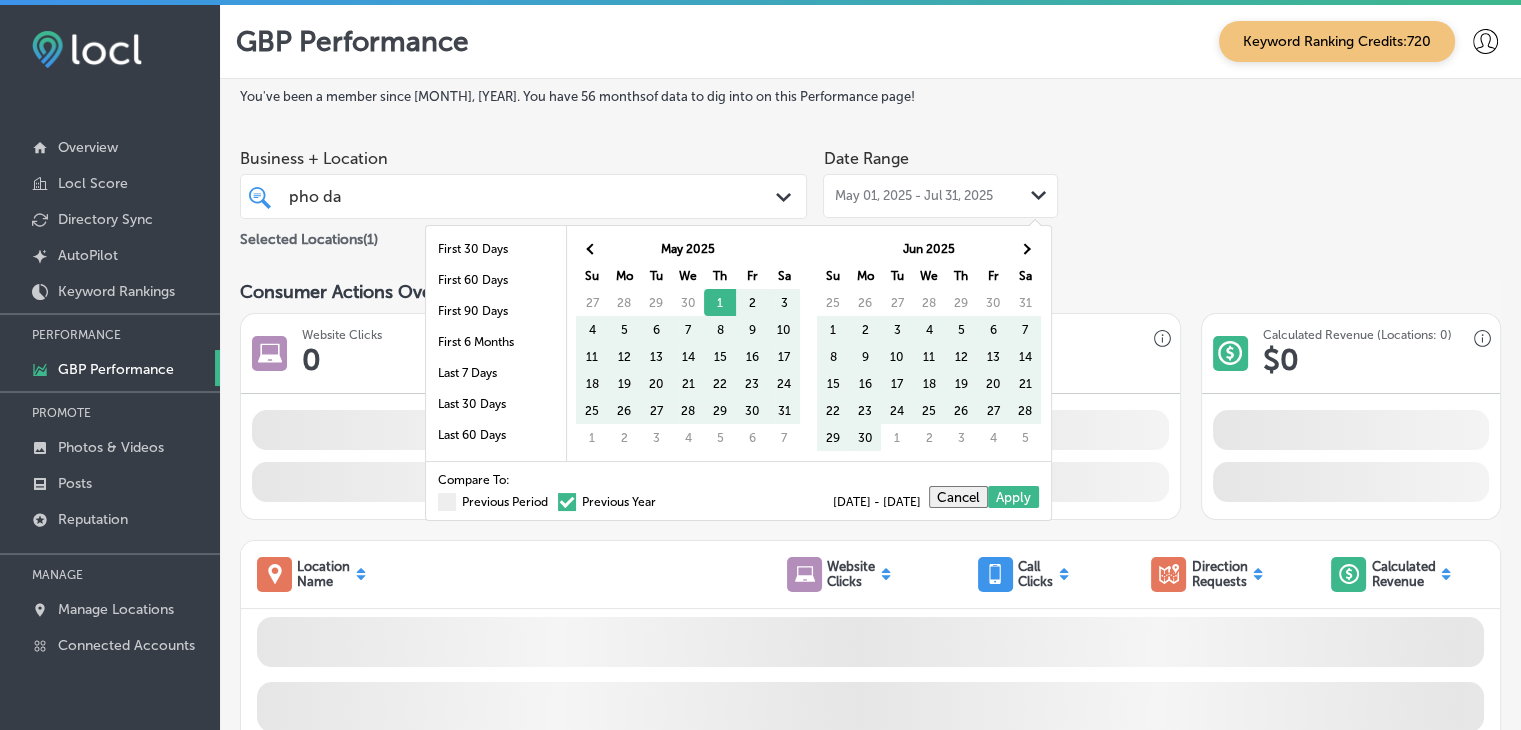 click on "You've been a member since [MONTH], [YEAR] . You have [NUMBER] months of data to dig into on this Performance page! Business + Location
pho [TERM] pho [TERM]
Path
Created with Sketch.
Selected Locations  ( [NUMBER] ) Date Range [MONTH] [NUMBER], [YEAR] - [MONTH] [NUMBER], [YEAR]
Path
Created with Sketch.
Consumer Actions Overview
Website Clicks   [NUMBER]
iconmonstr-map-5 copy 2
Created with Sketch." at bounding box center (870, 1023) 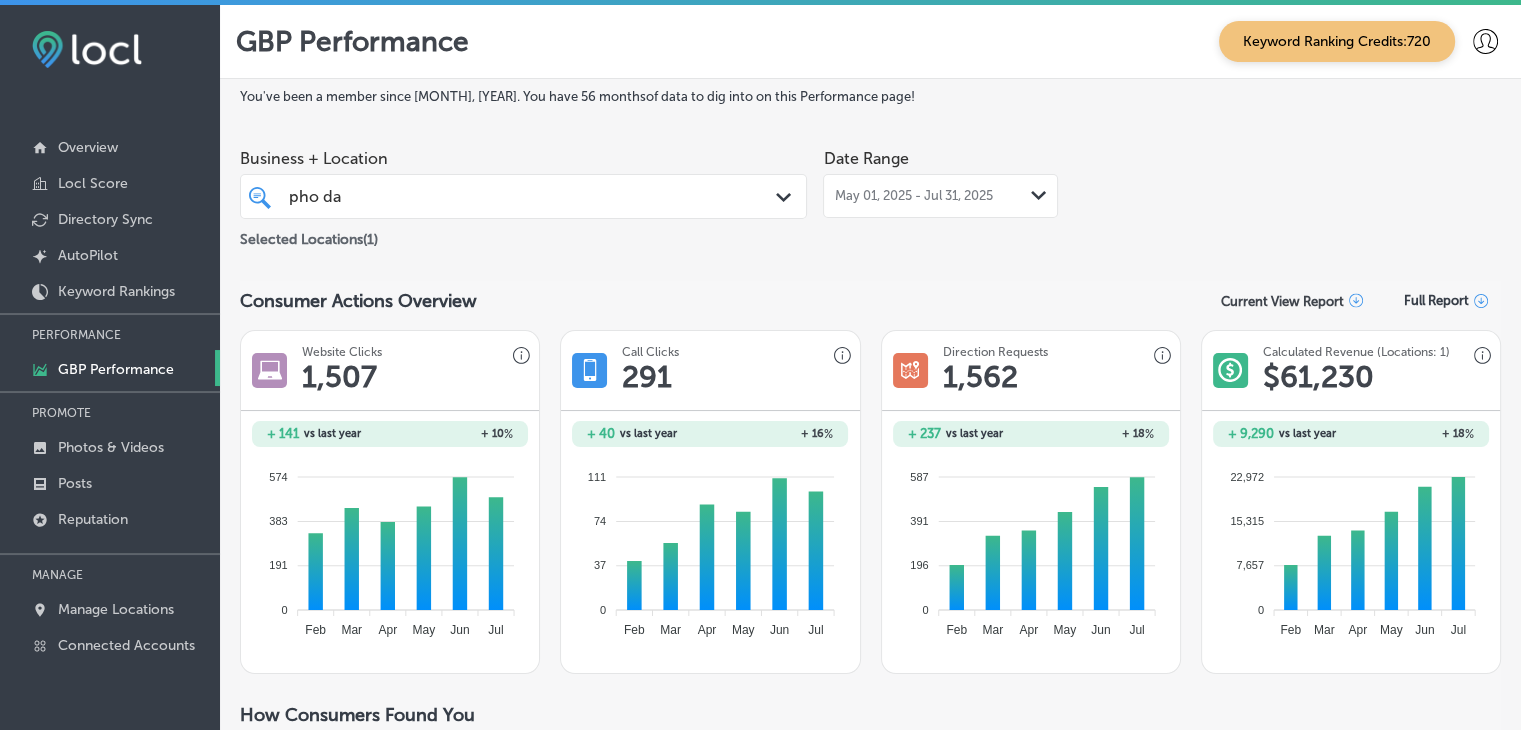 click on "May 01, 2025 - Jul 31, 2025" at bounding box center (913, 196) 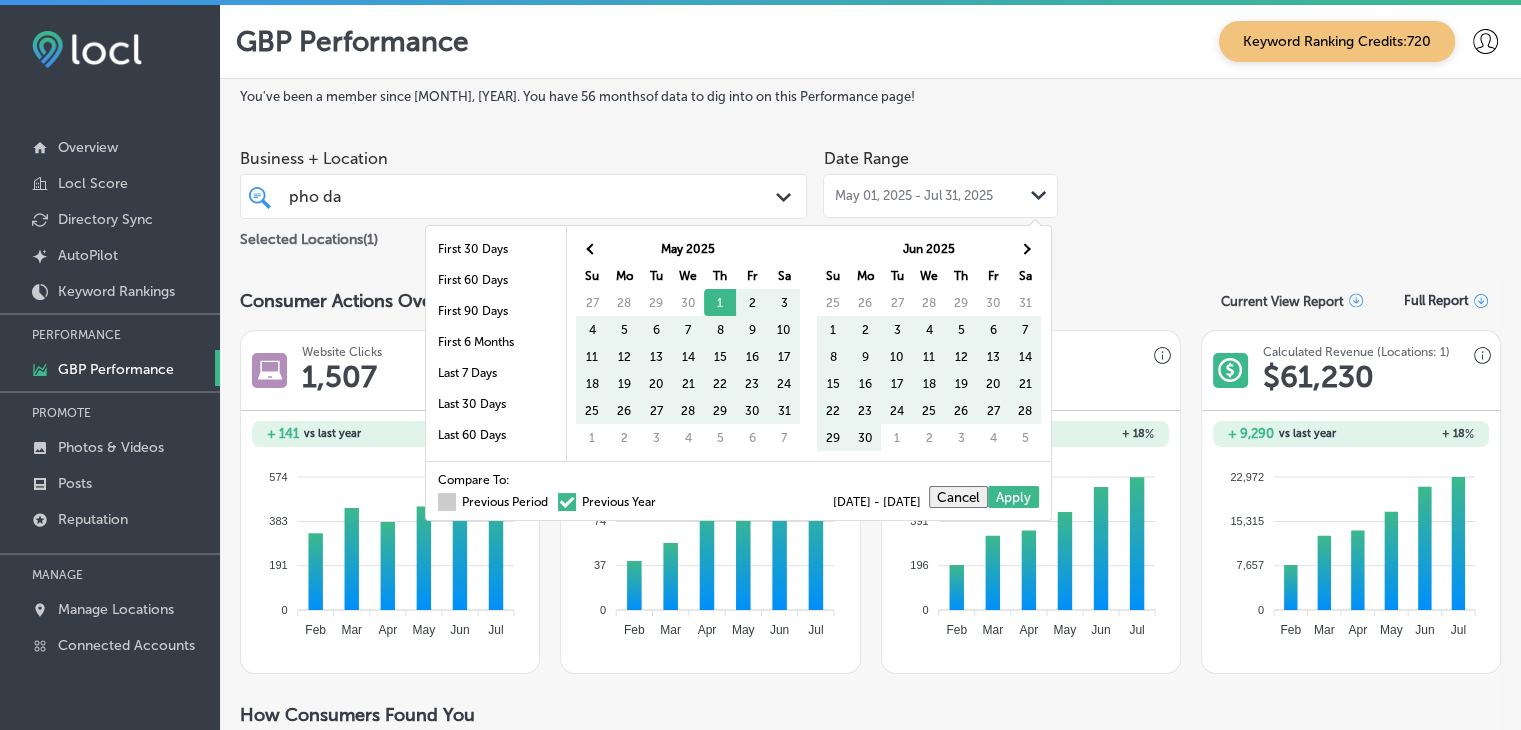 click on "Previous Period" at bounding box center [493, 502] 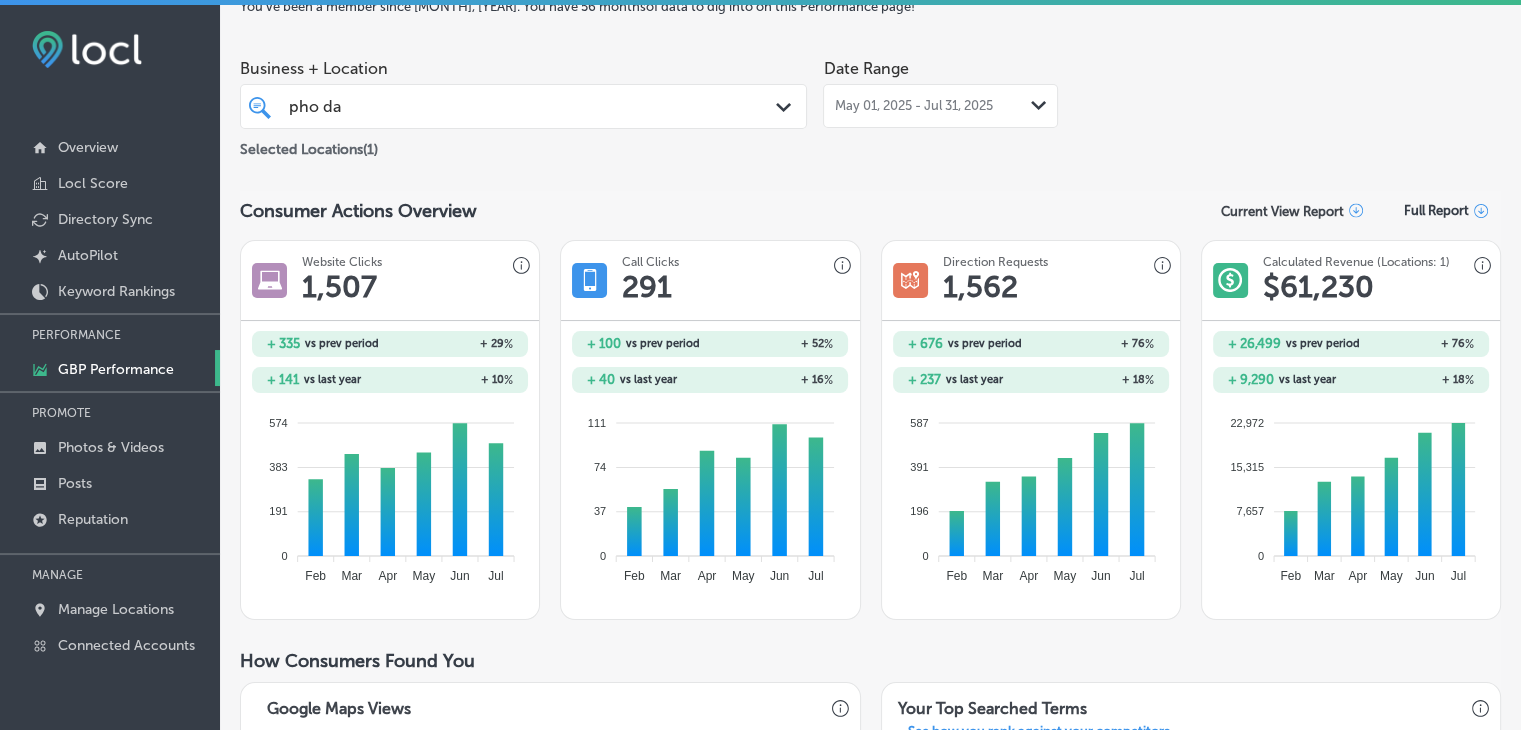 scroll, scrollTop: 0, scrollLeft: 0, axis: both 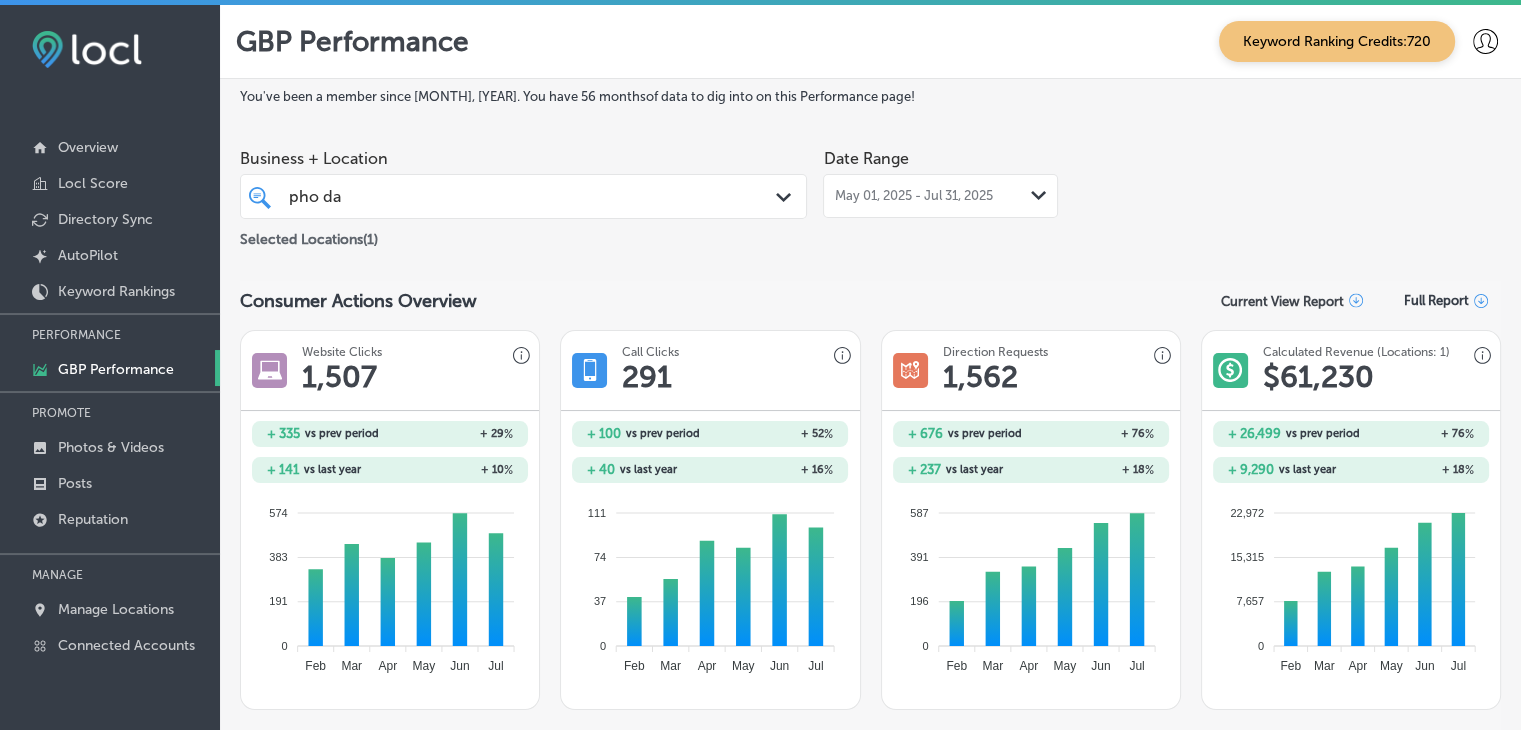 click on "Business + Location
[BUSINESS_NAME] [BUSINESS_NAME]
Path
Created with Sketch.
Selected Locations  ( 1 ) Date Range [DATE] - [DATE]
Path
Created with Sketch." at bounding box center (870, 195) 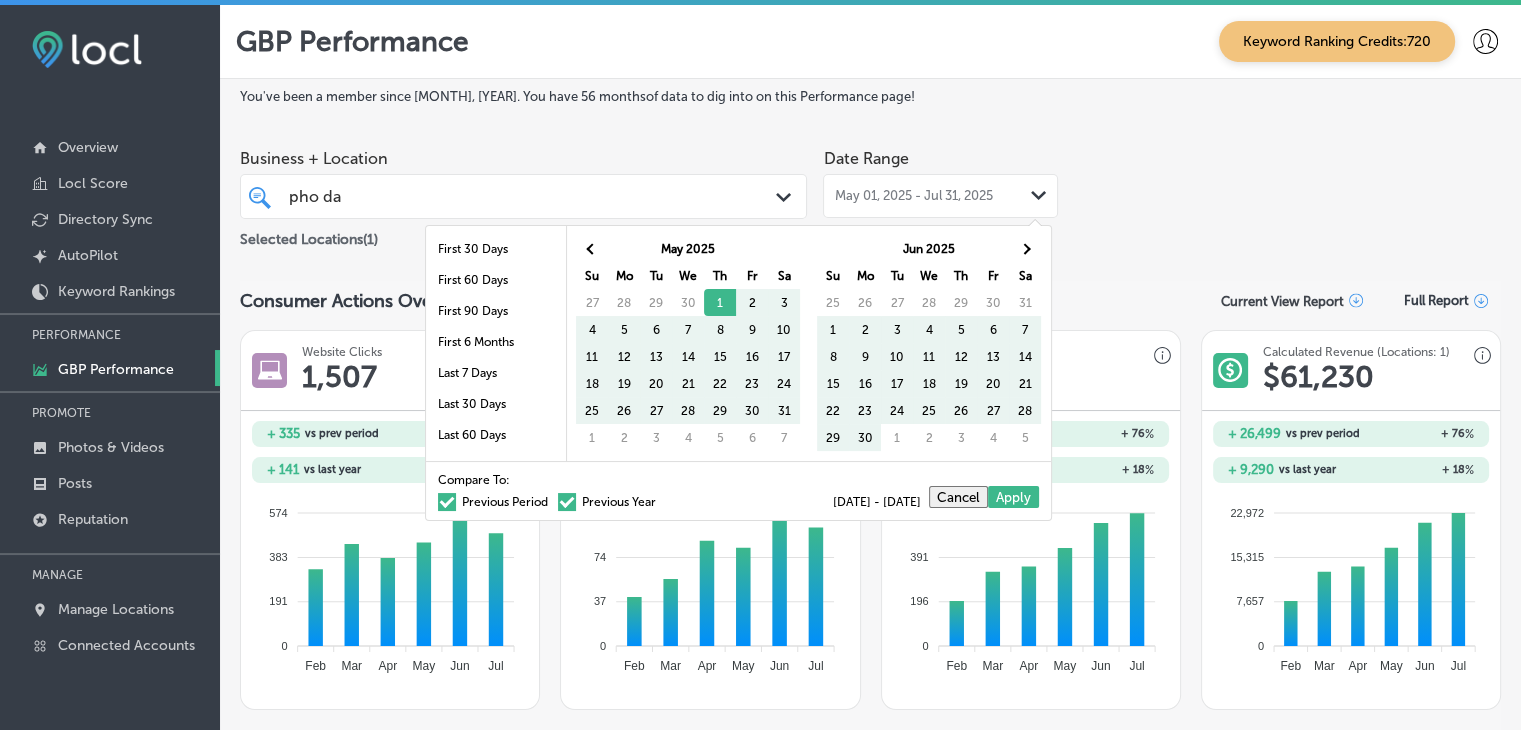 click on "Previous Period" at bounding box center (493, 502) 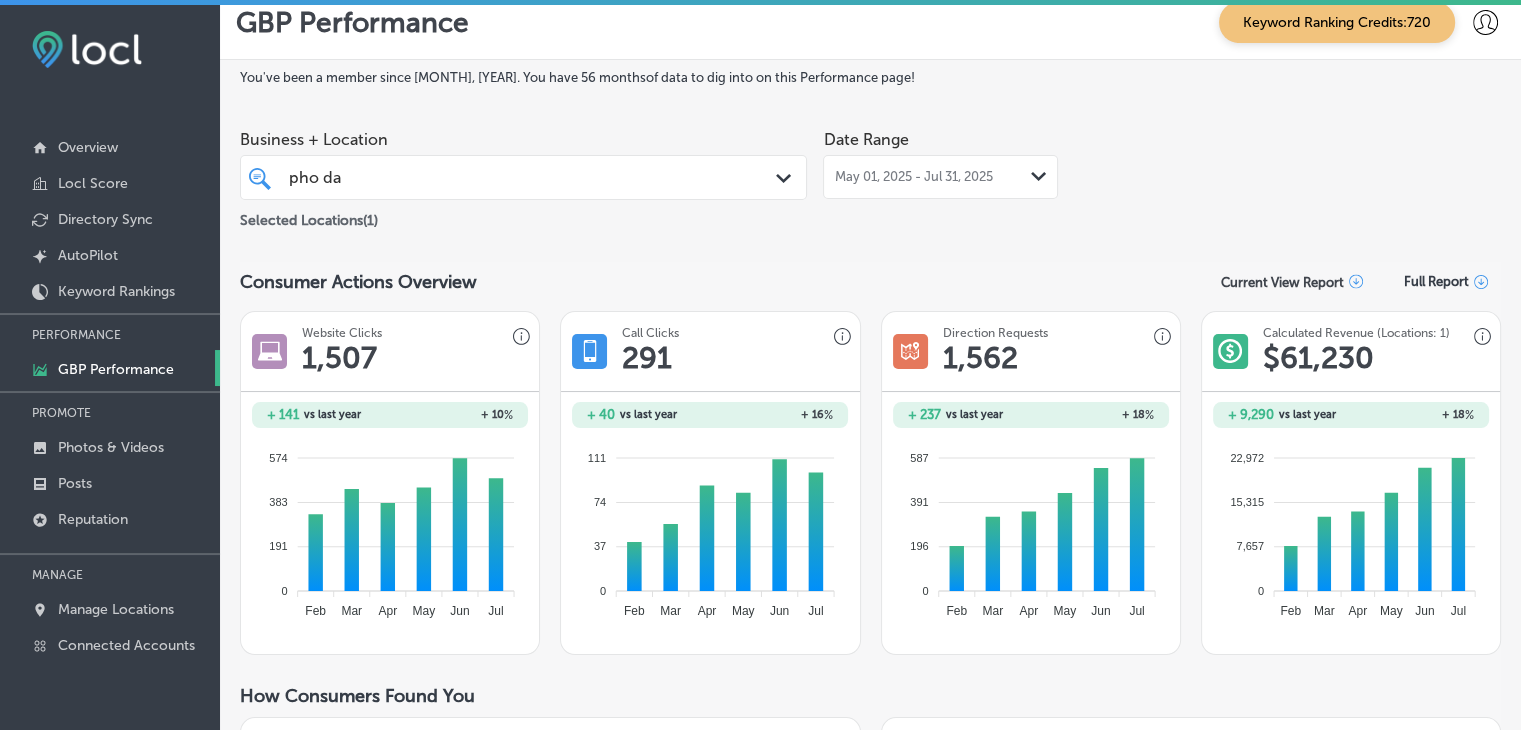 scroll, scrollTop: 0, scrollLeft: 0, axis: both 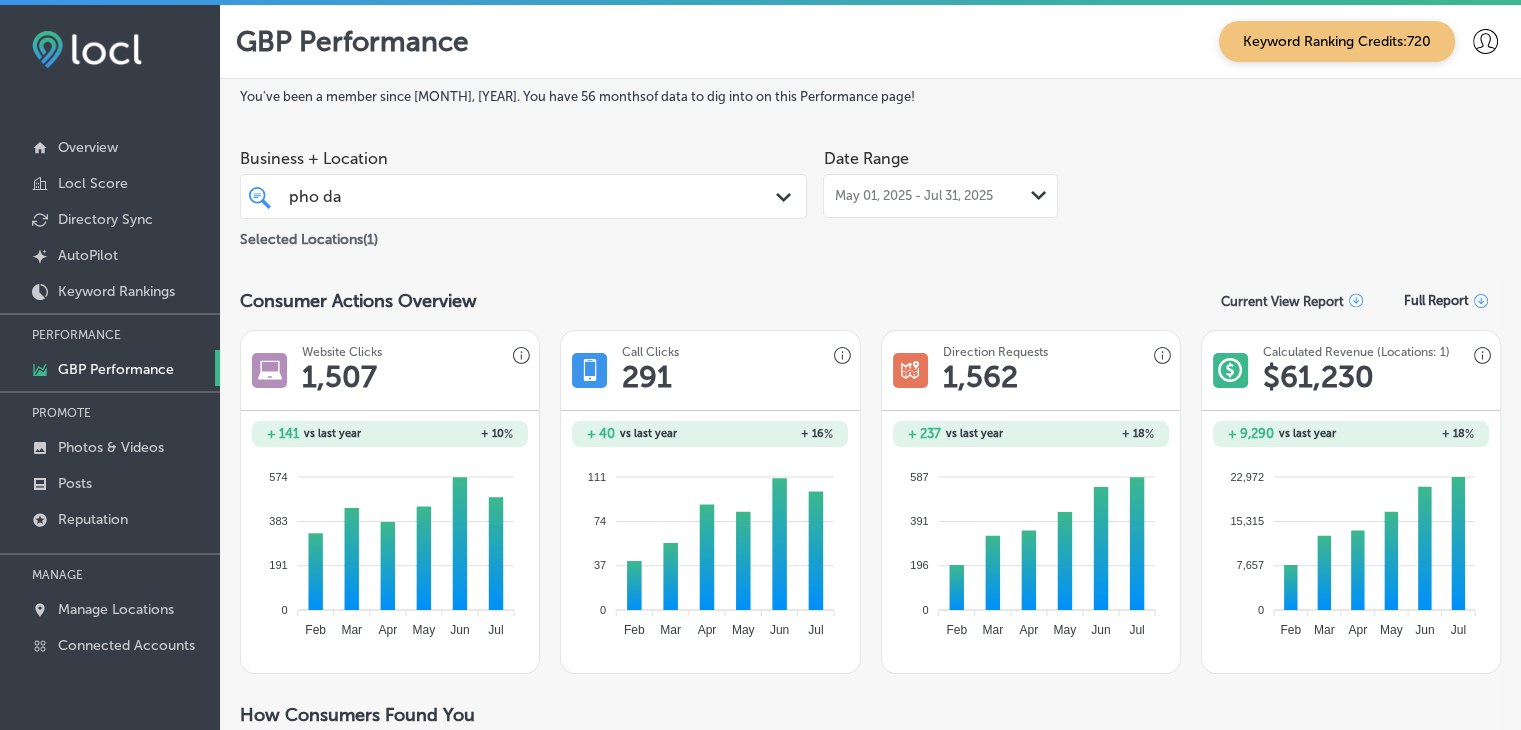 click on "[DATE] - [DATE]
Path
Created with Sketch." at bounding box center (940, 196) 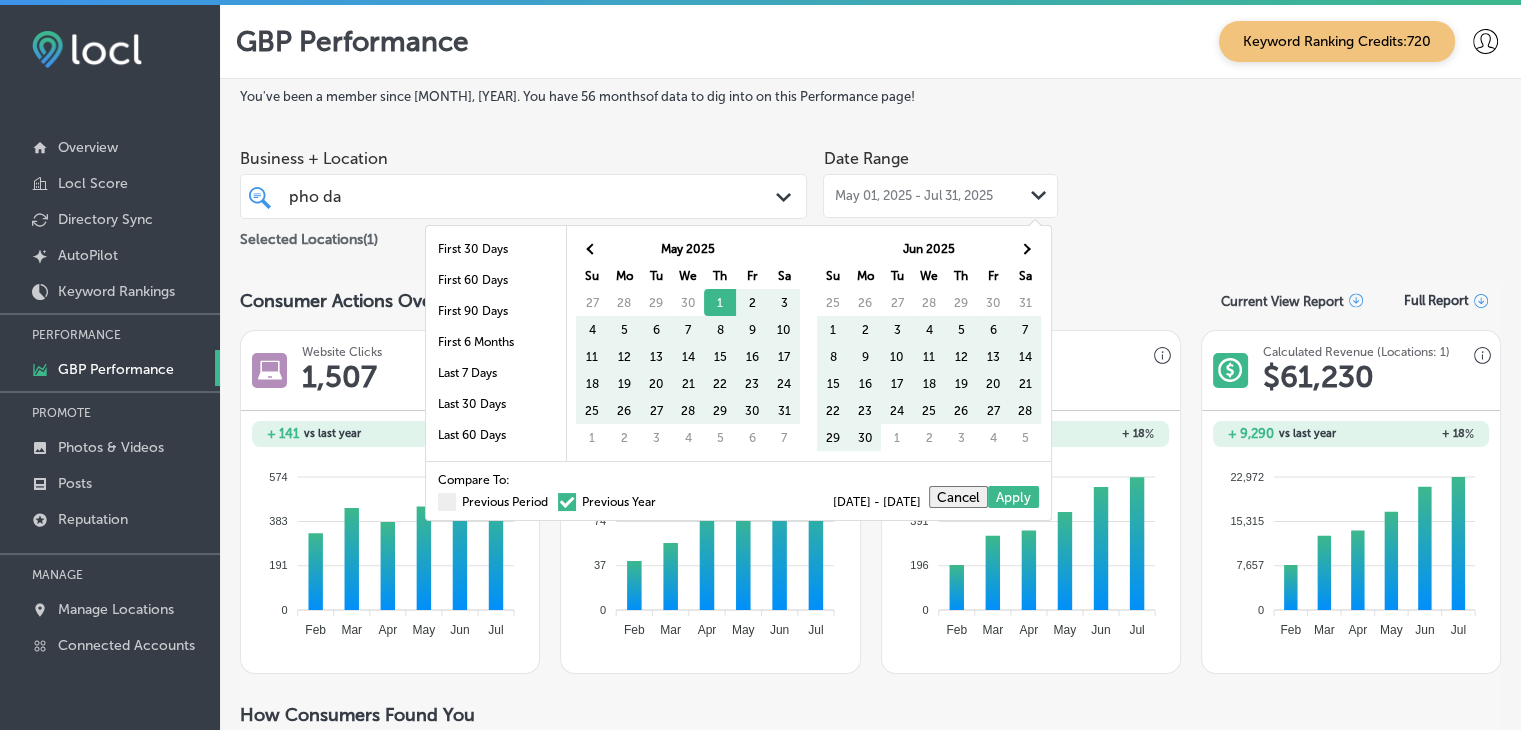 click on "Previous Year" at bounding box center (607, 502) 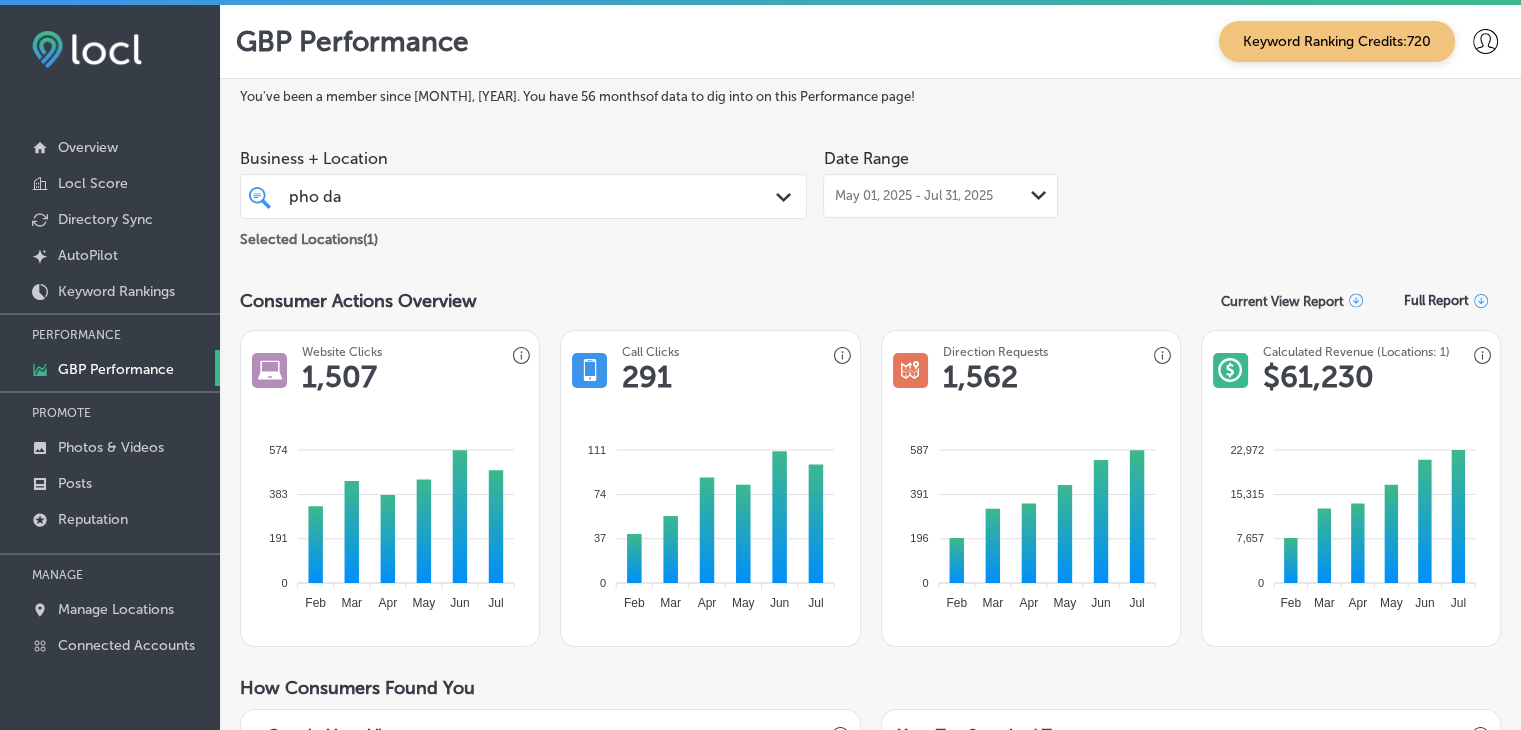 scroll, scrollTop: 0, scrollLeft: 0, axis: both 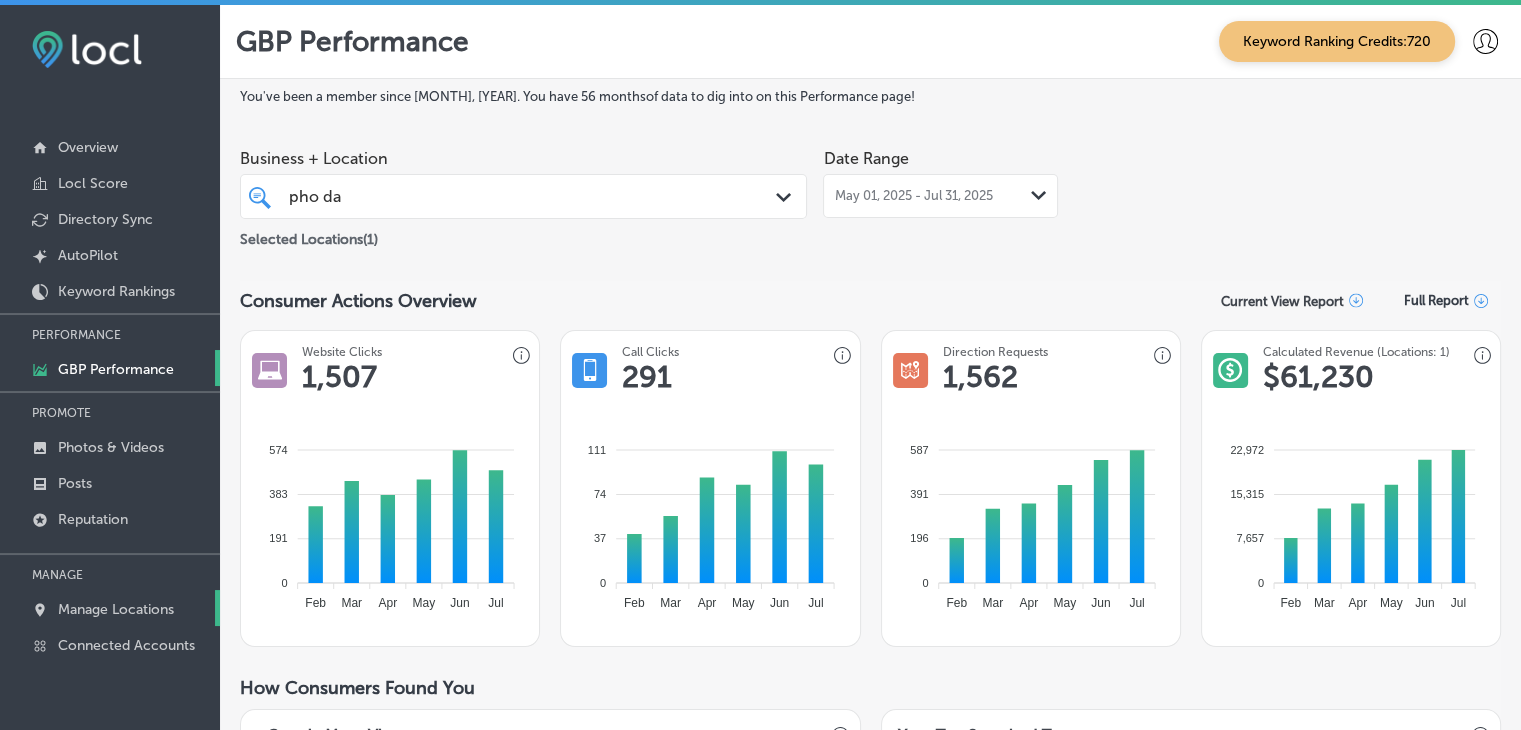 click on "Manage Locations" at bounding box center (110, 608) 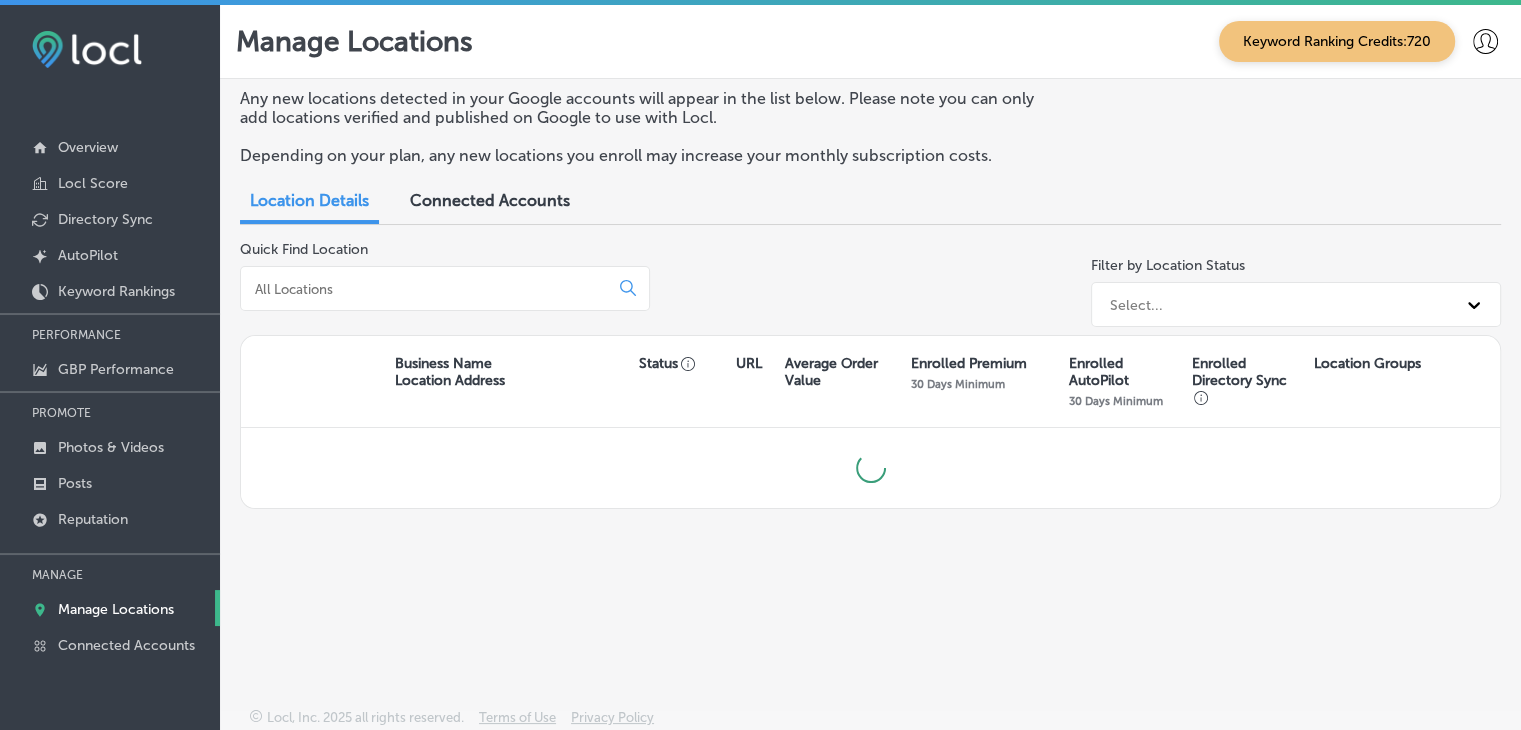 click at bounding box center [445, 288] 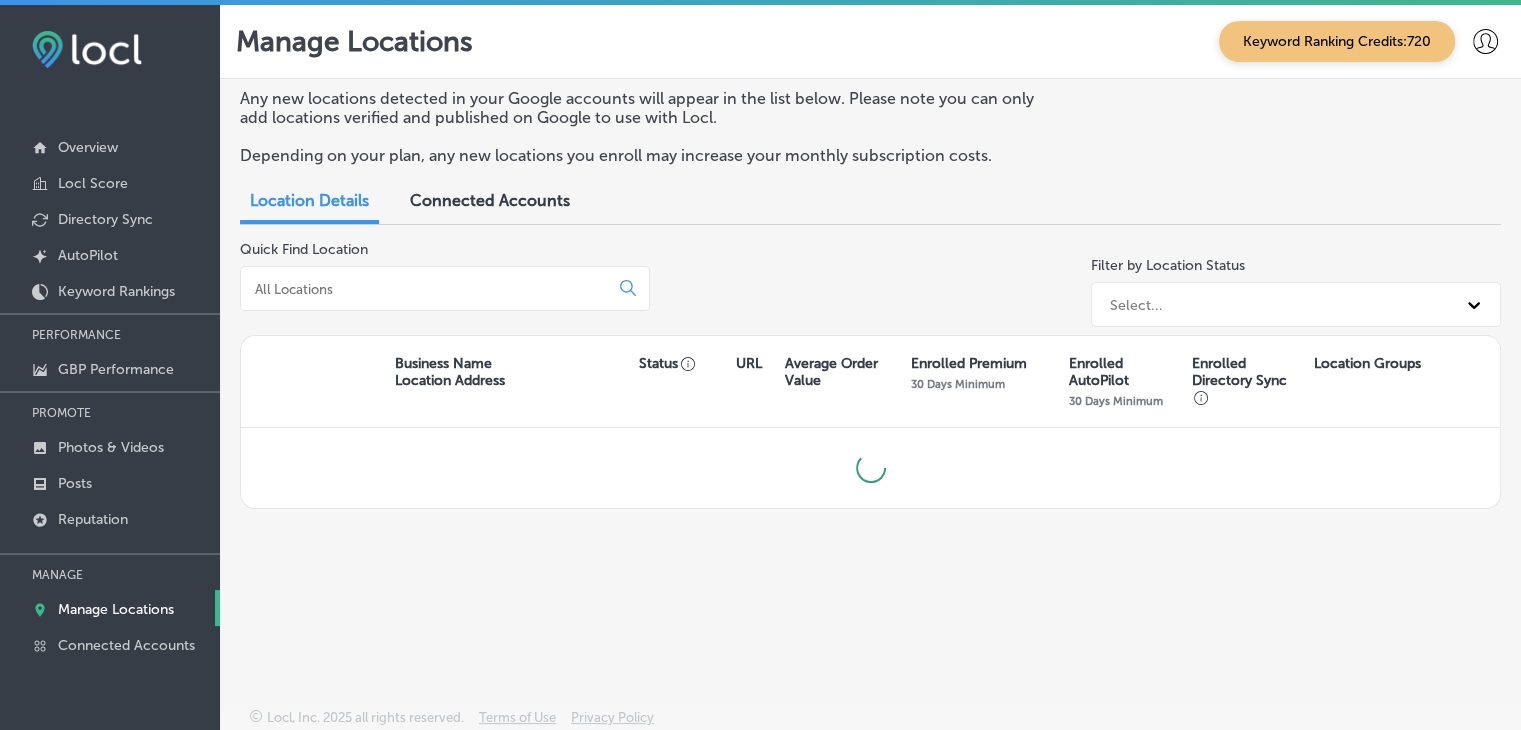 click at bounding box center (428, 289) 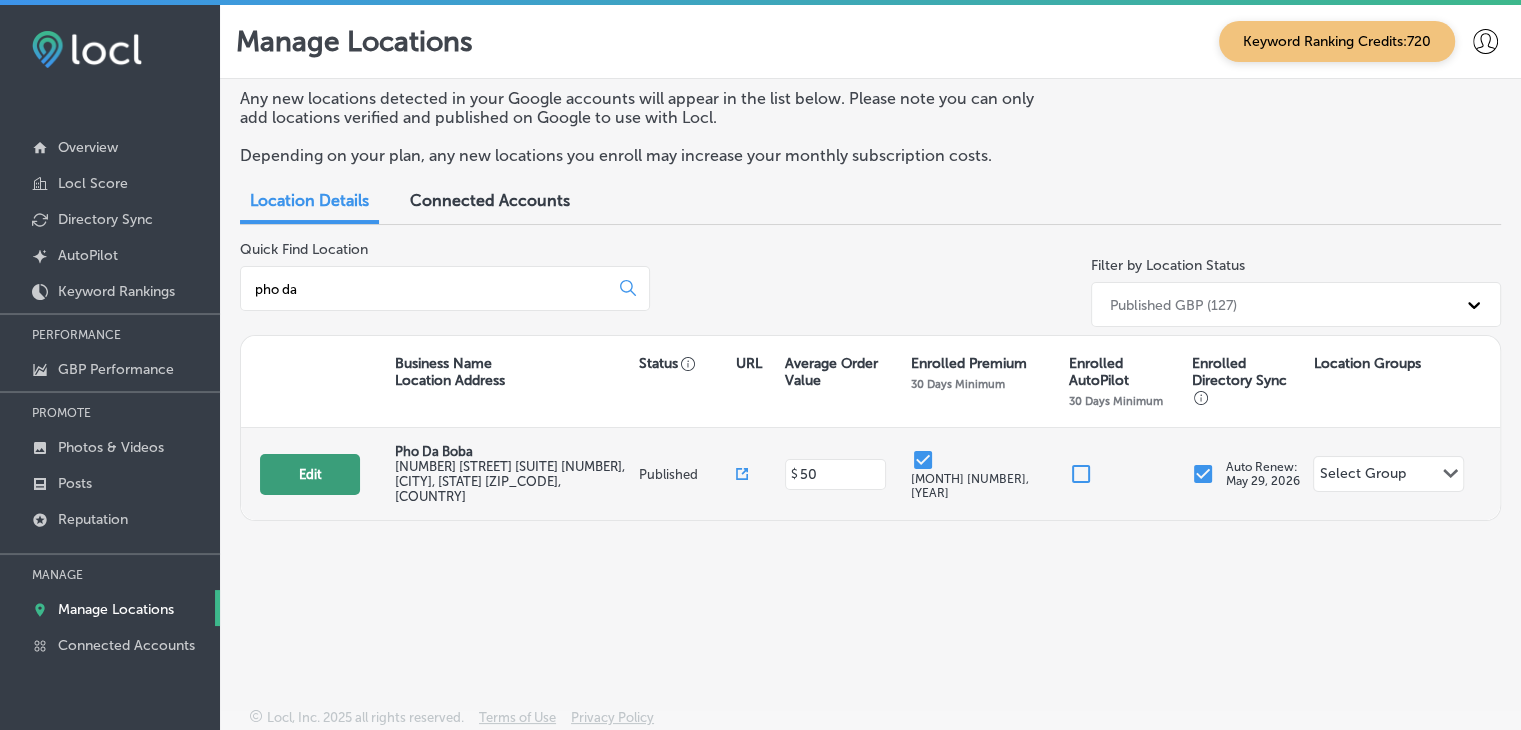 type on "pho da" 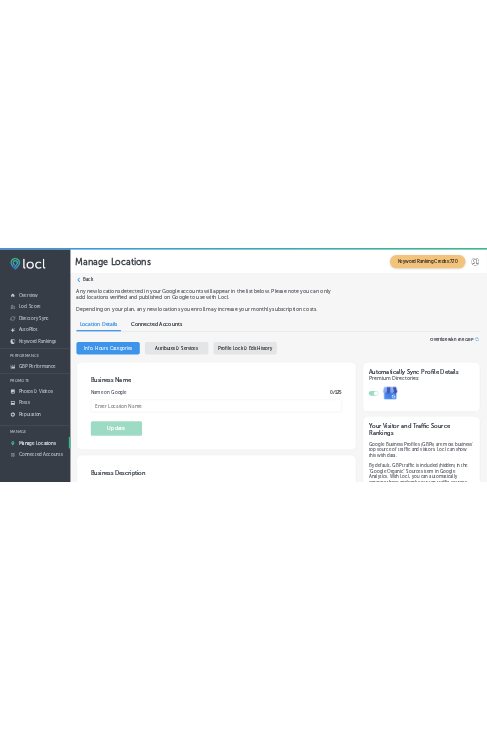 scroll, scrollTop: 100, scrollLeft: 0, axis: vertical 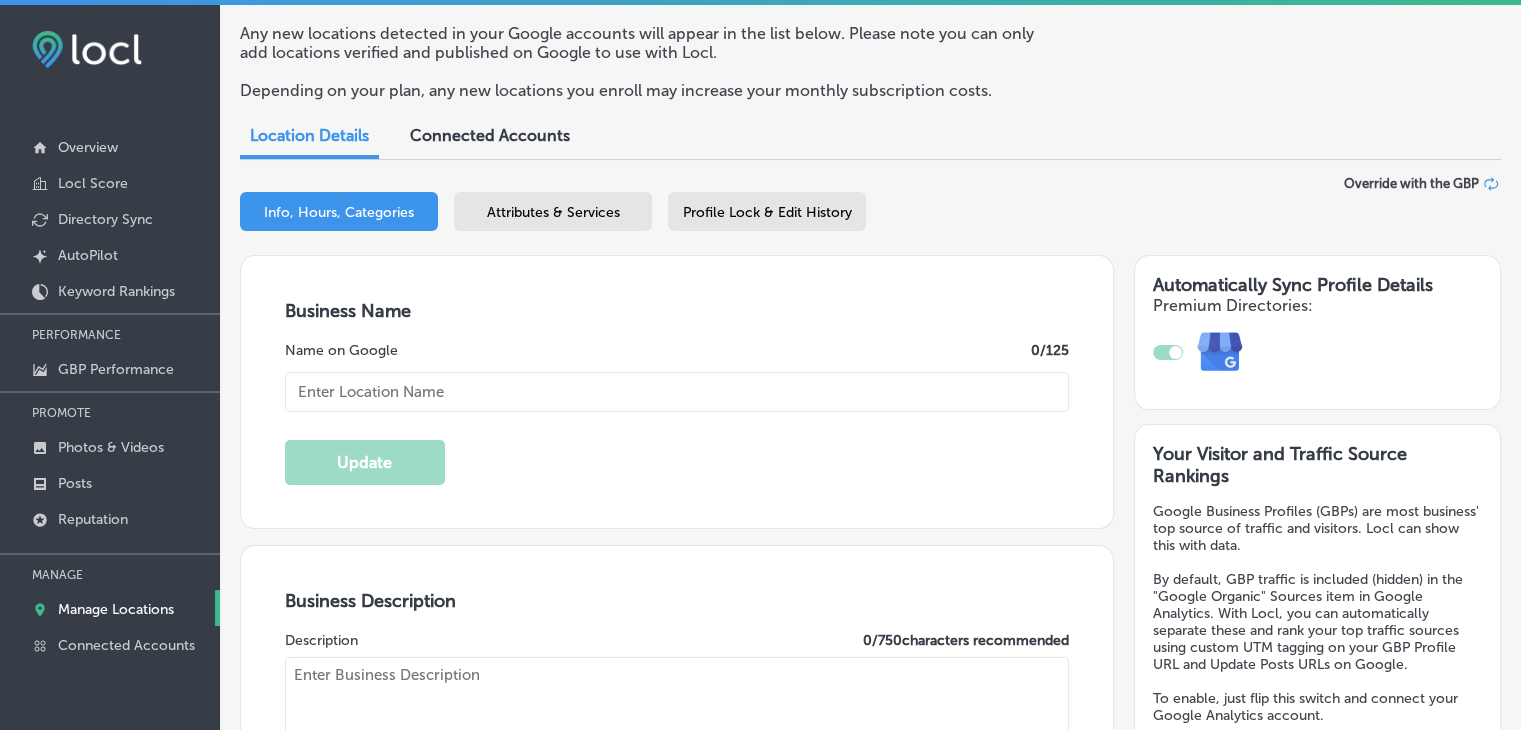 checkbox on "true" 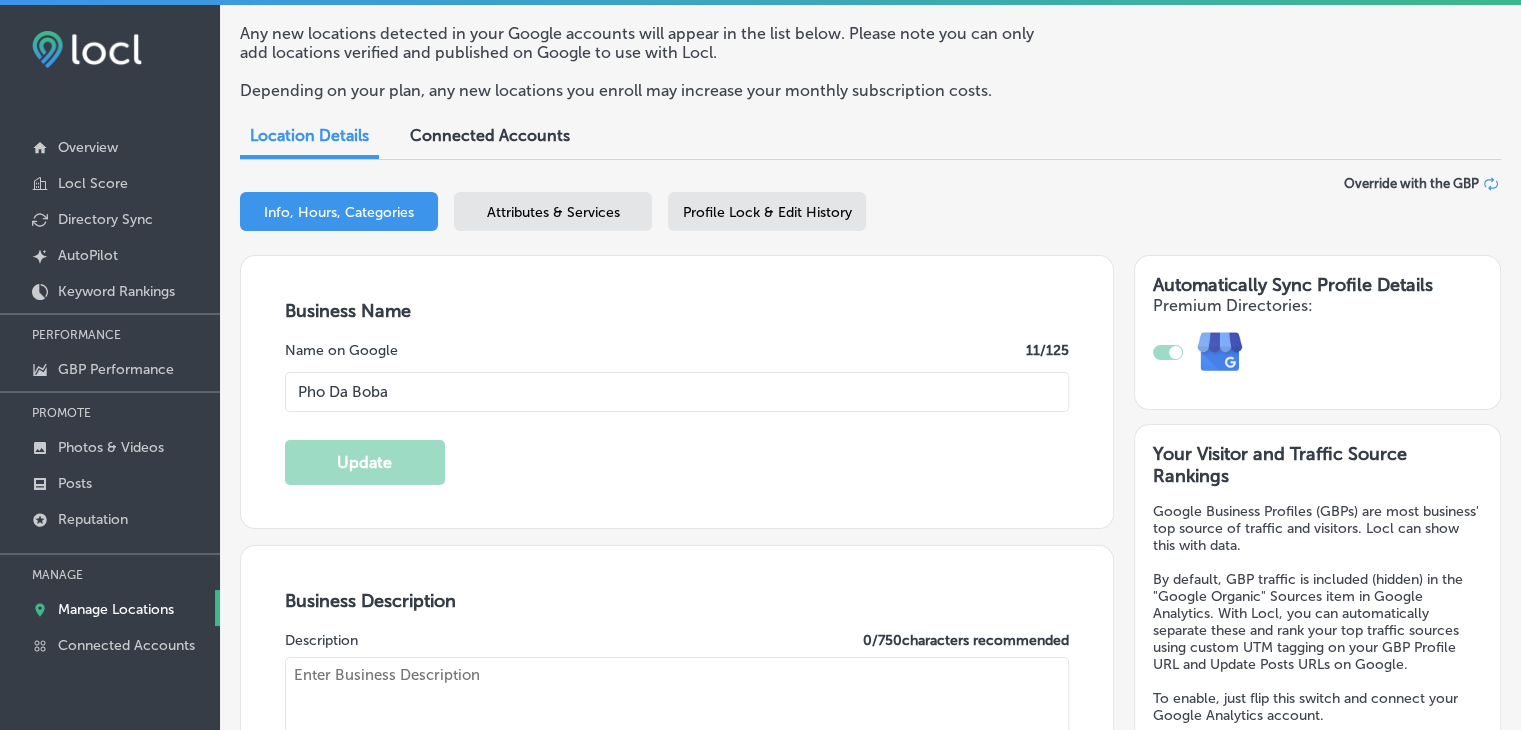 type on "[NUMBER] [STREET] [SUITE] [NUMBER]" 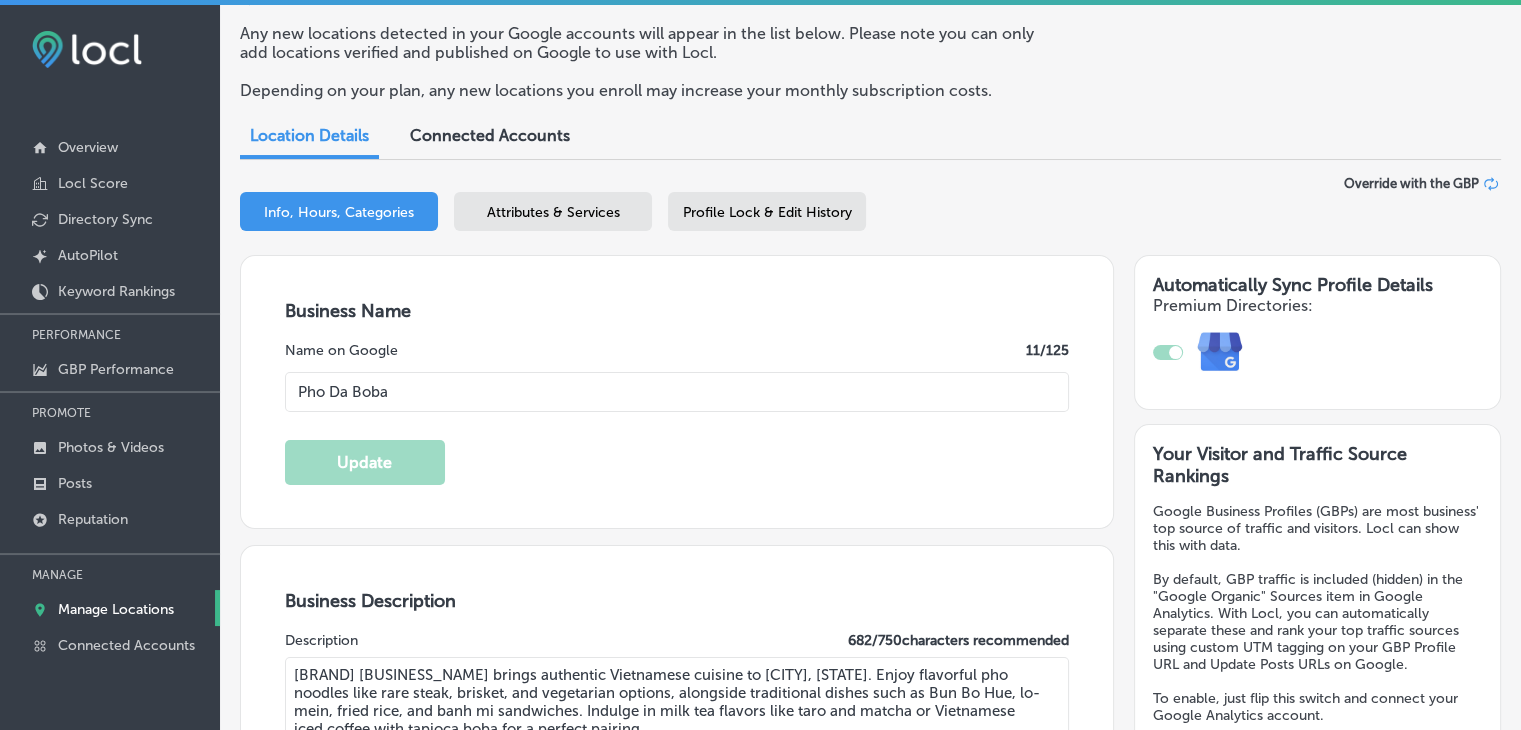 select on "US" 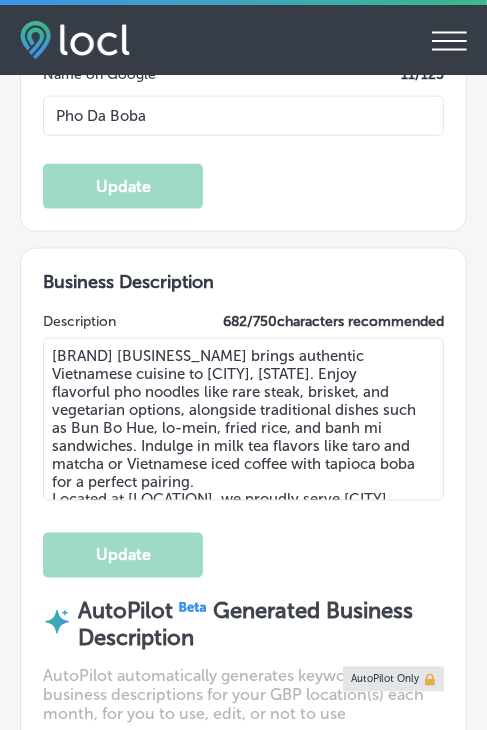 type on "[NUMBER] [STREET] [SUITE] [NUMBER]" 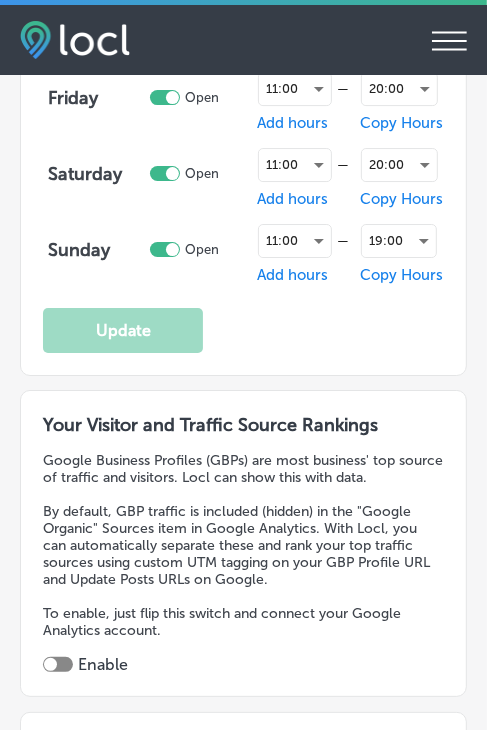 checkbox on "true" 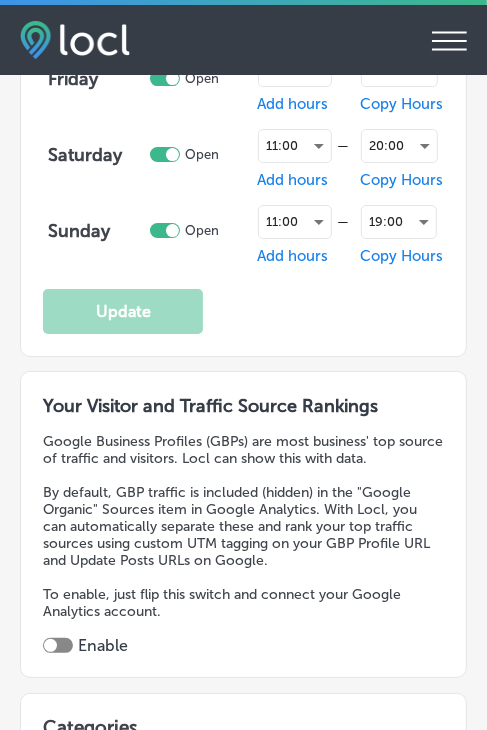 type on "[PHONE]" 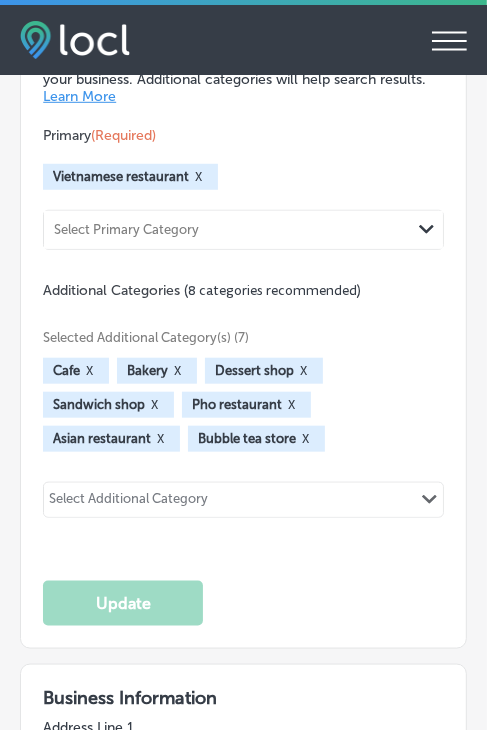 scroll, scrollTop: 2700, scrollLeft: 0, axis: vertical 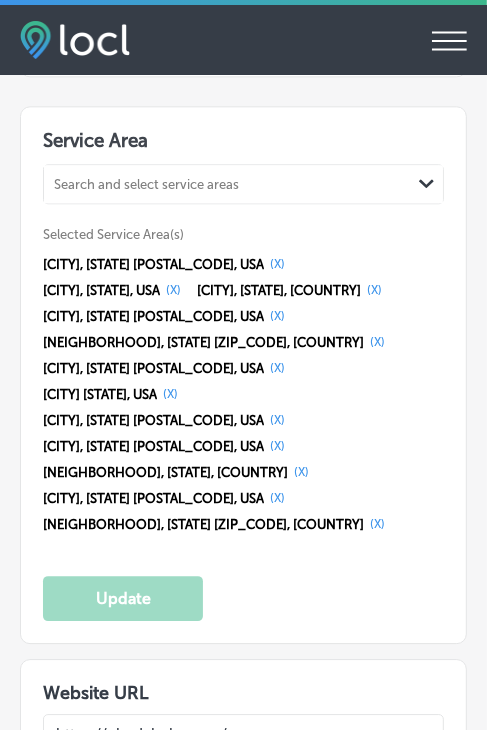 select on "US" 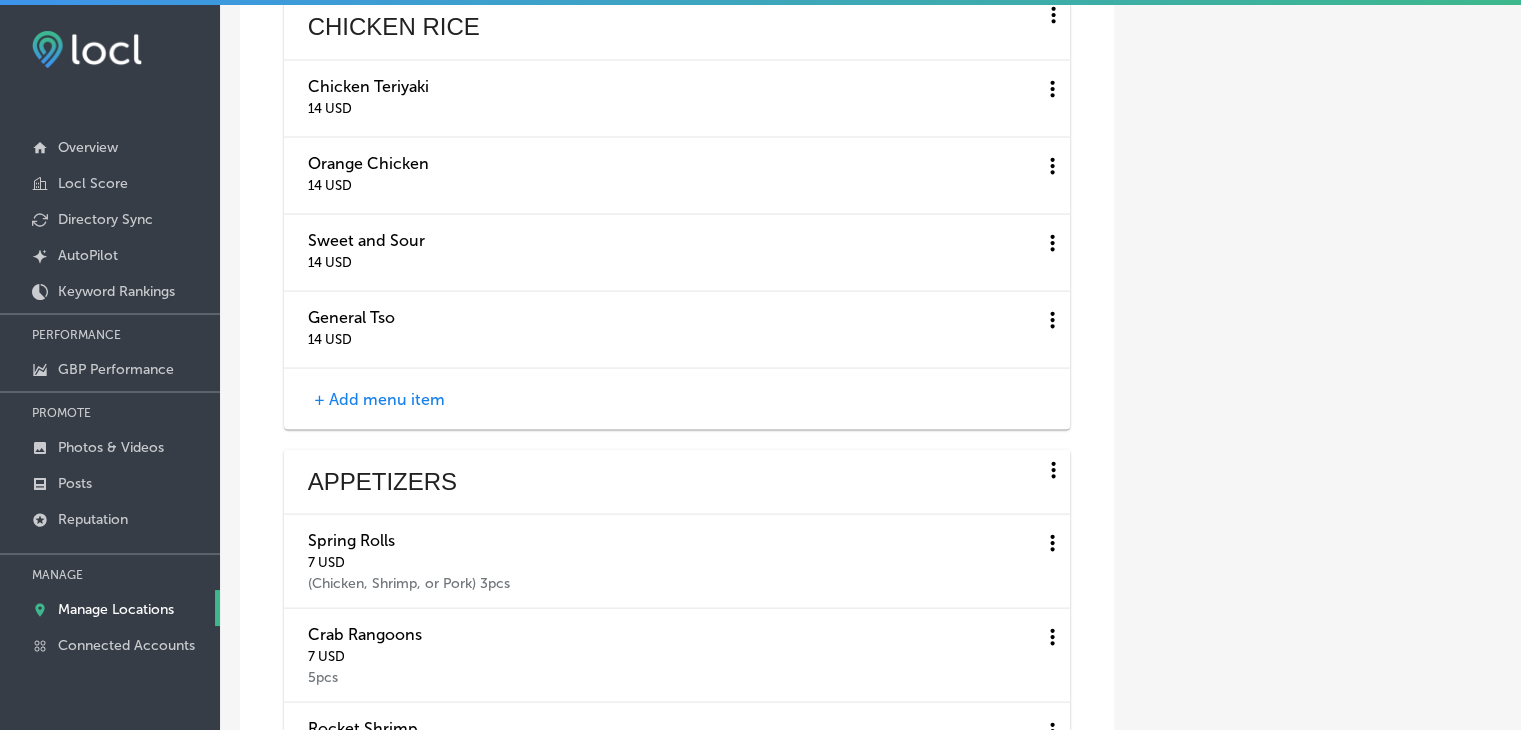 type on "[NUMBER] [STREET] [SUITE] [NUMBER]" 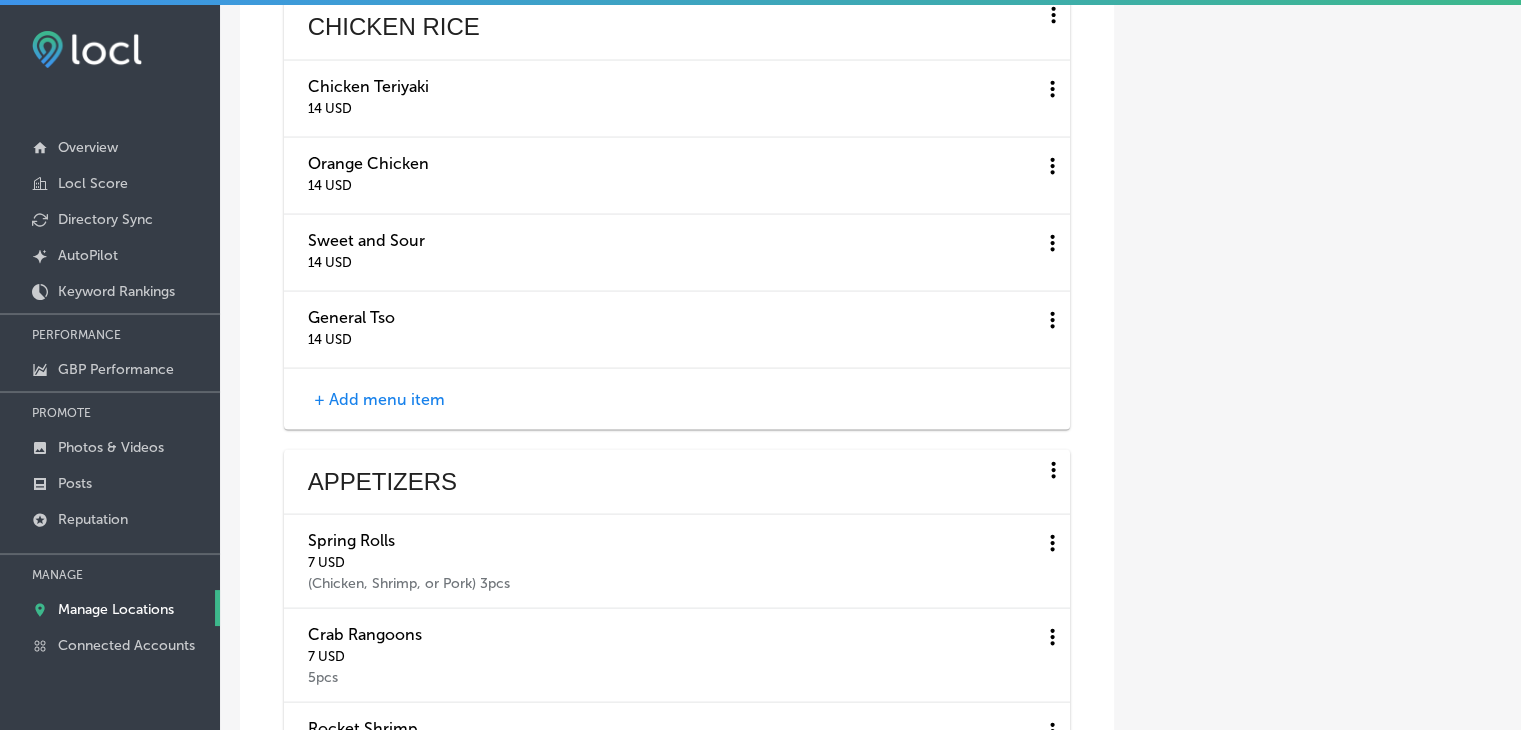 checkbox on "true" 